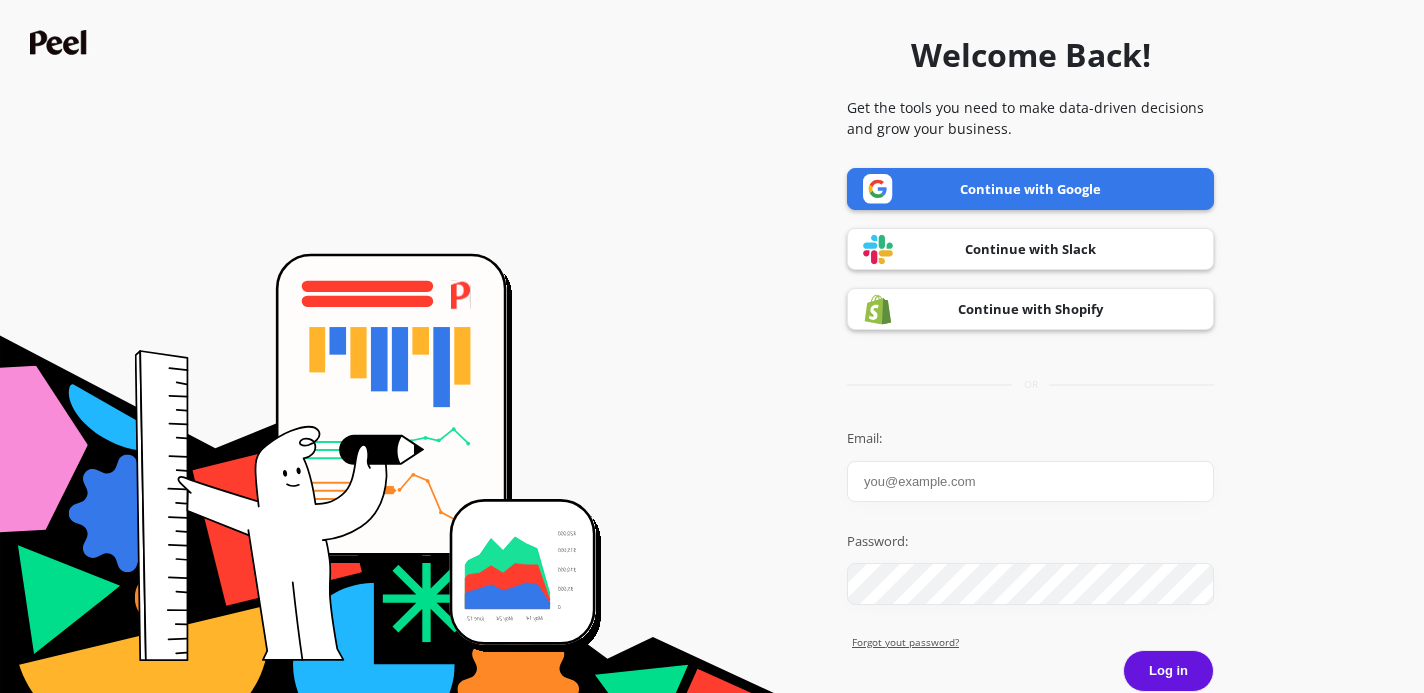 scroll, scrollTop: 0, scrollLeft: 0, axis: both 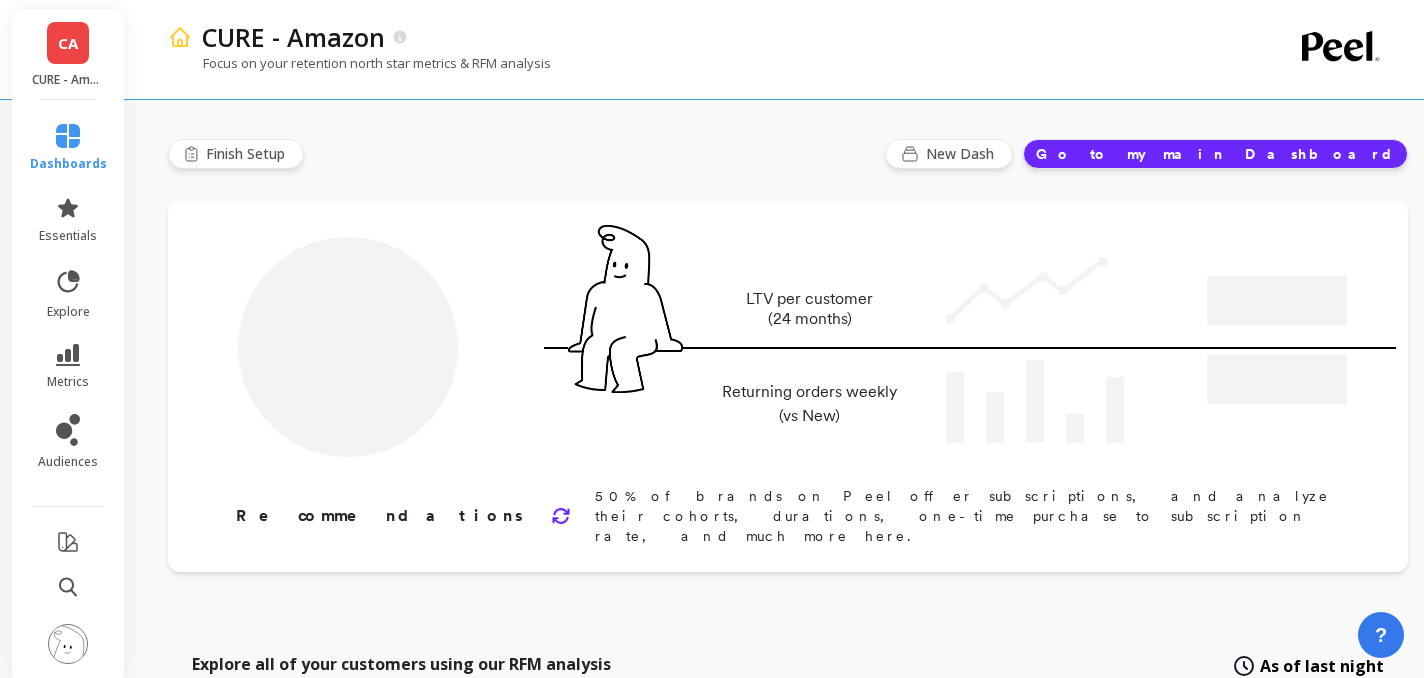 type on "Champions" 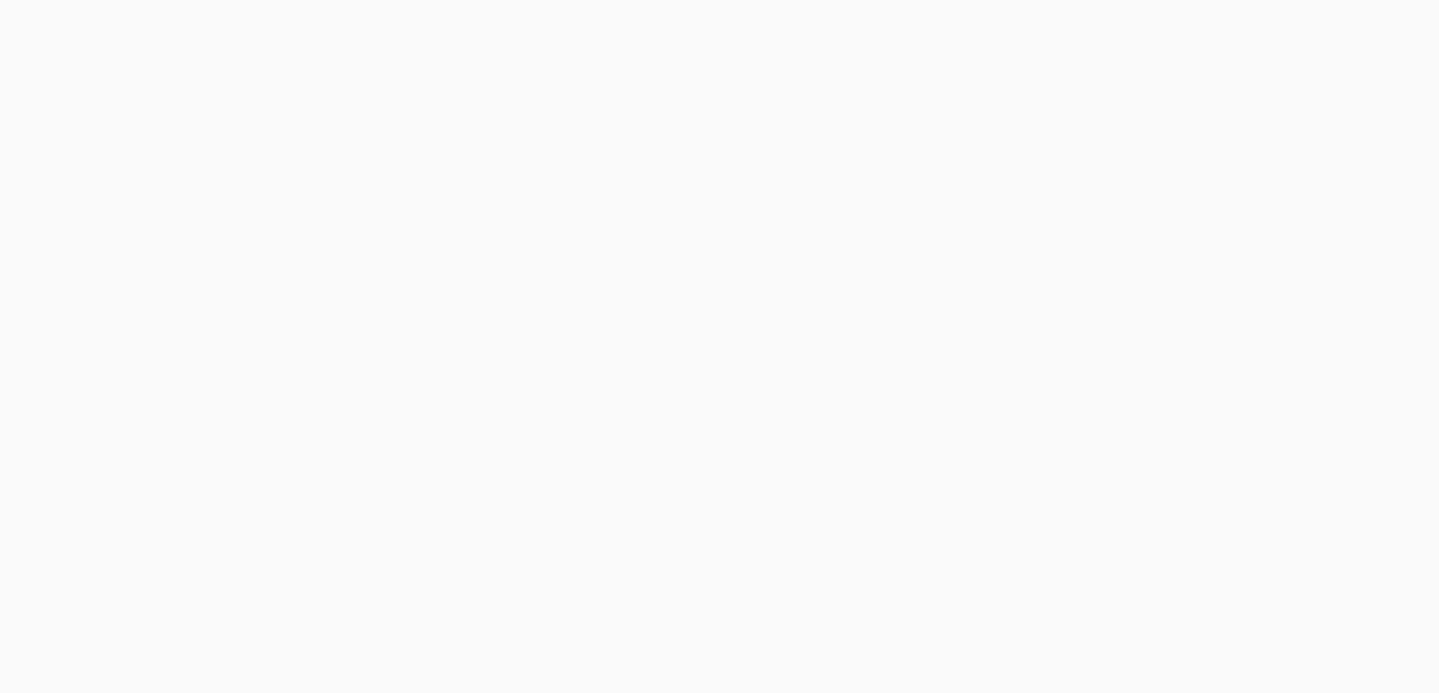scroll, scrollTop: 0, scrollLeft: 0, axis: both 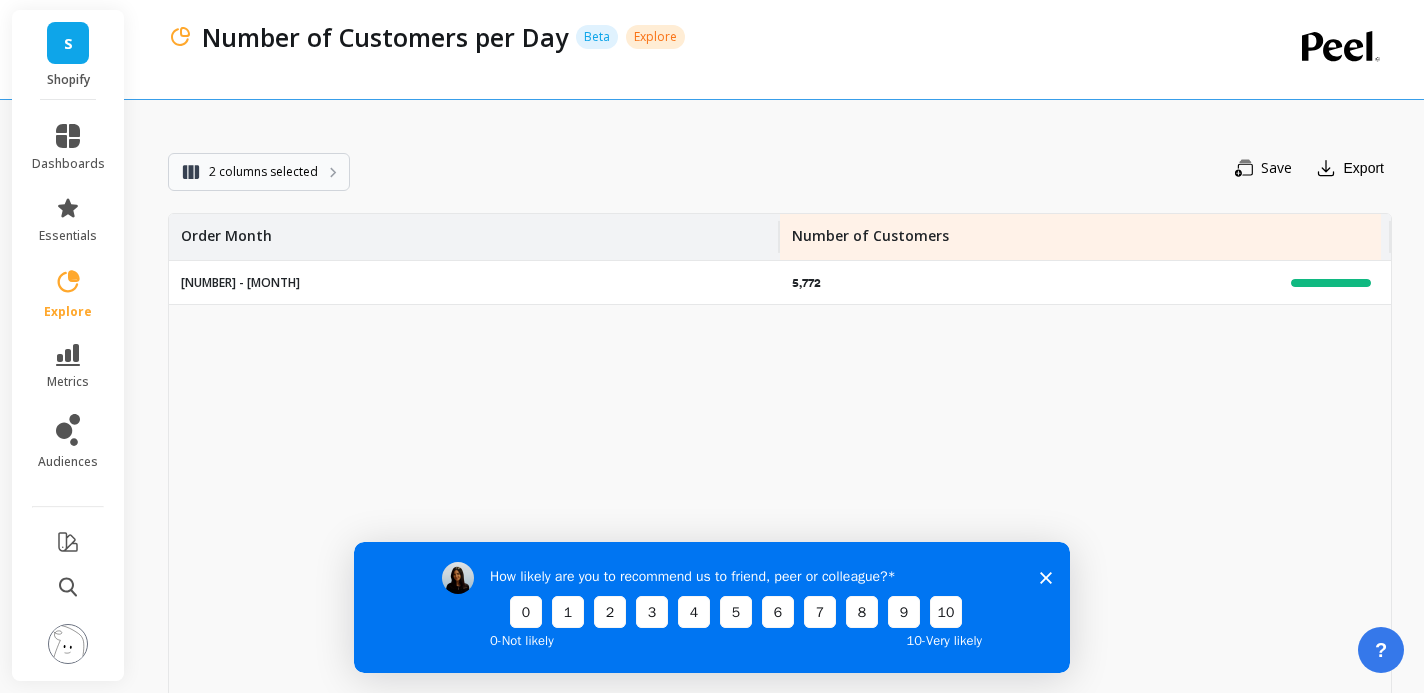 click on "2 columns selected" at bounding box center (259, 172) 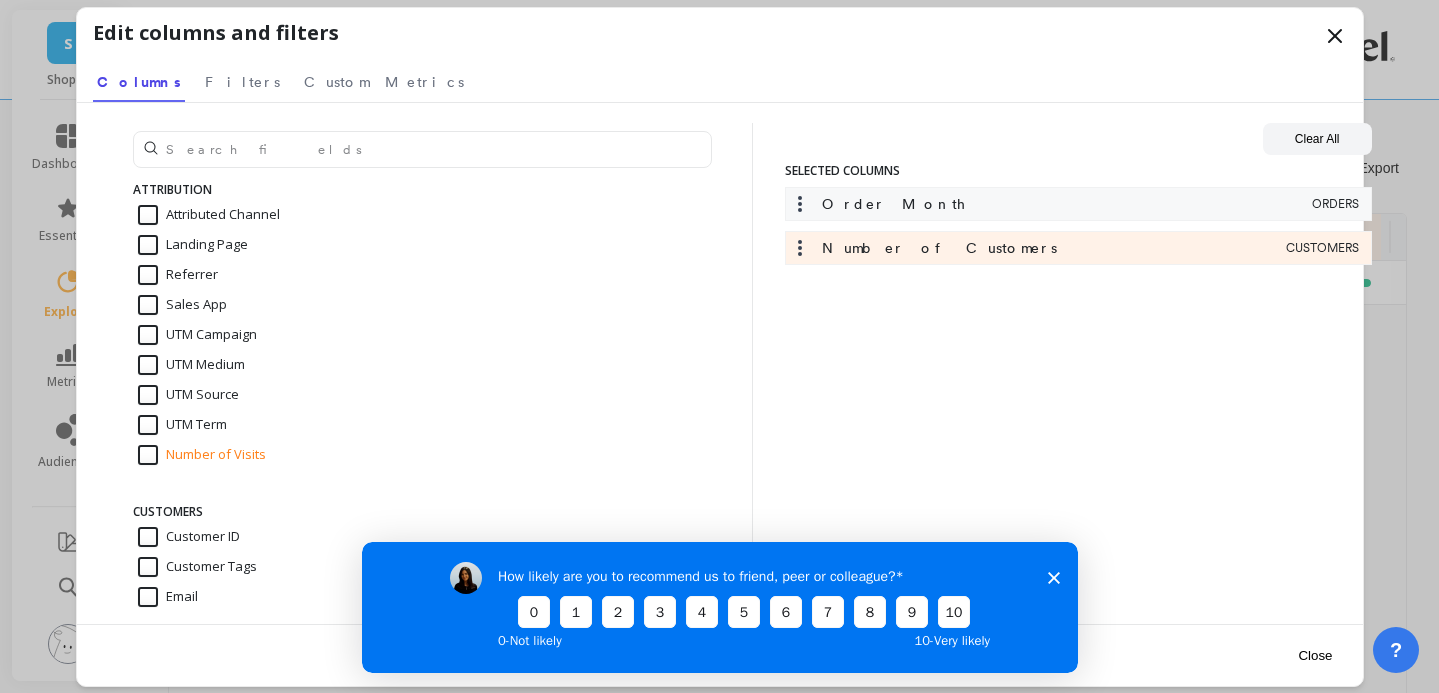 click on "Order Month" at bounding box center (1049, 204) 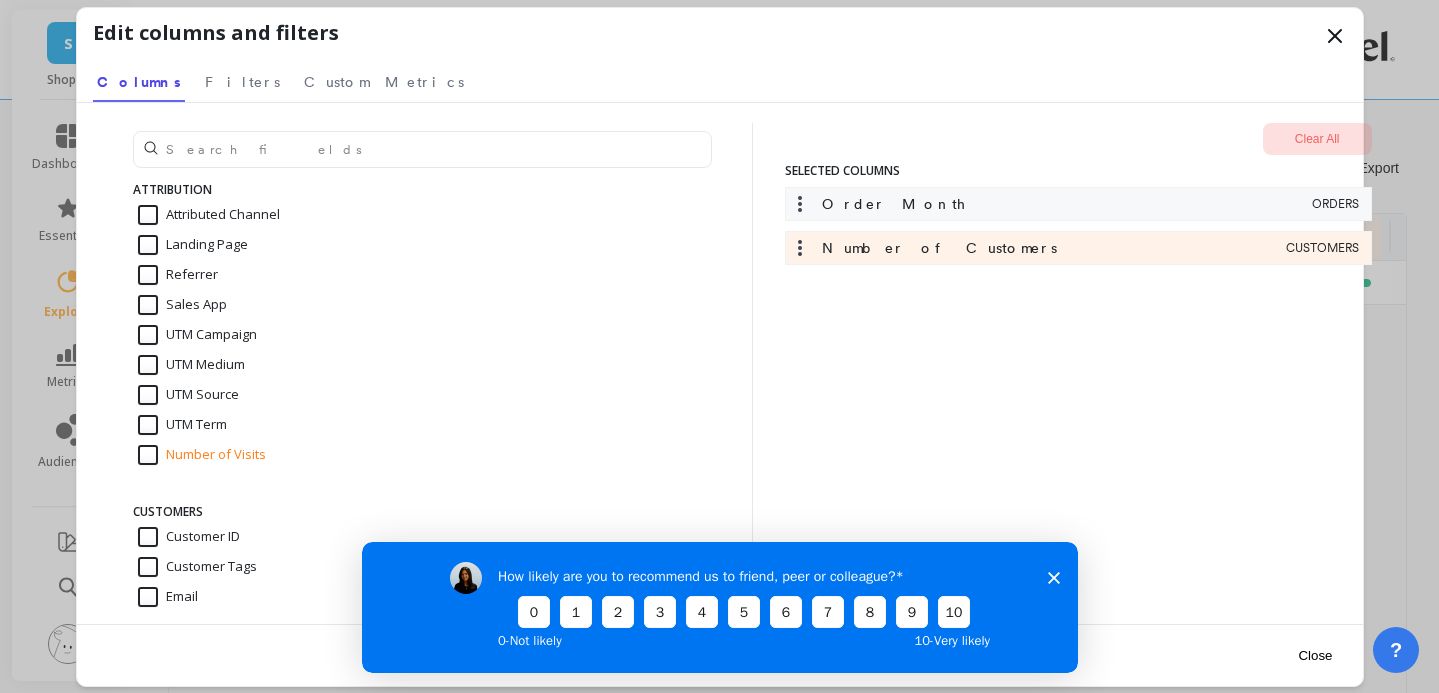 click on "Clear All" at bounding box center [1317, 139] 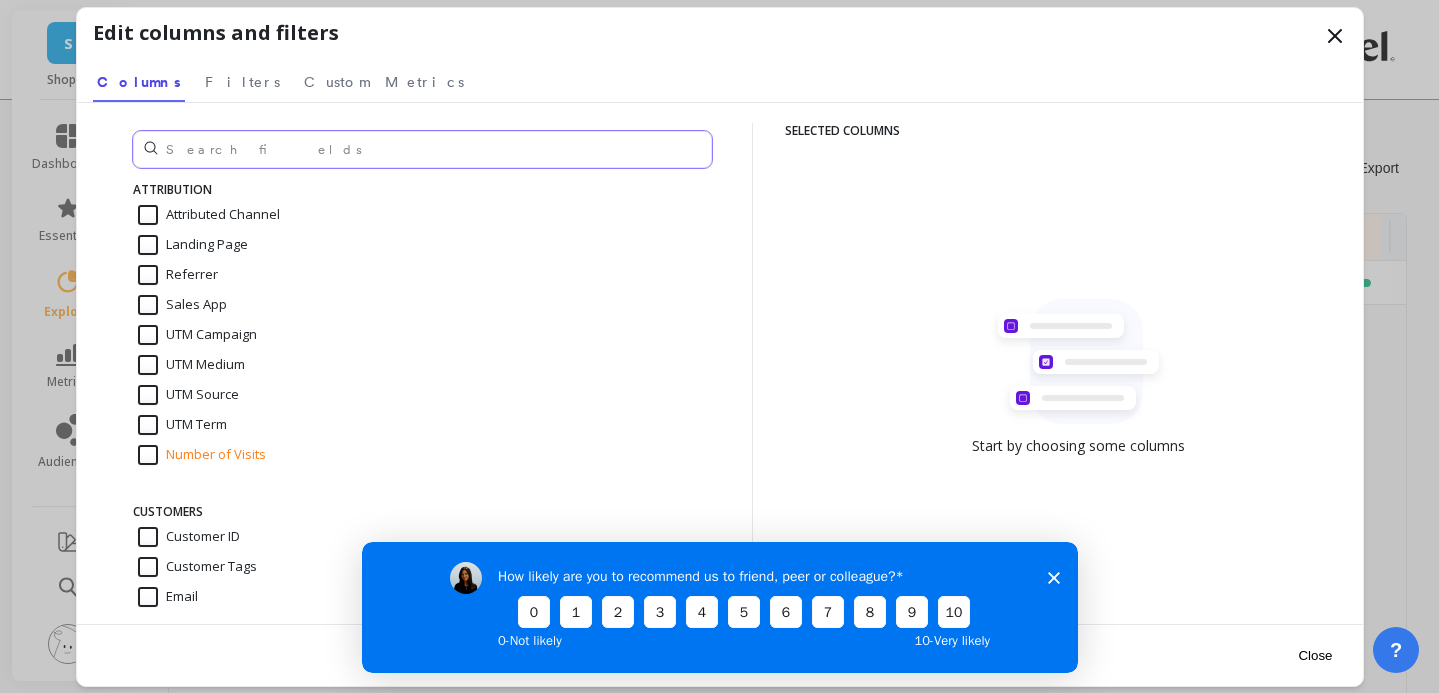 click at bounding box center (422, 149) 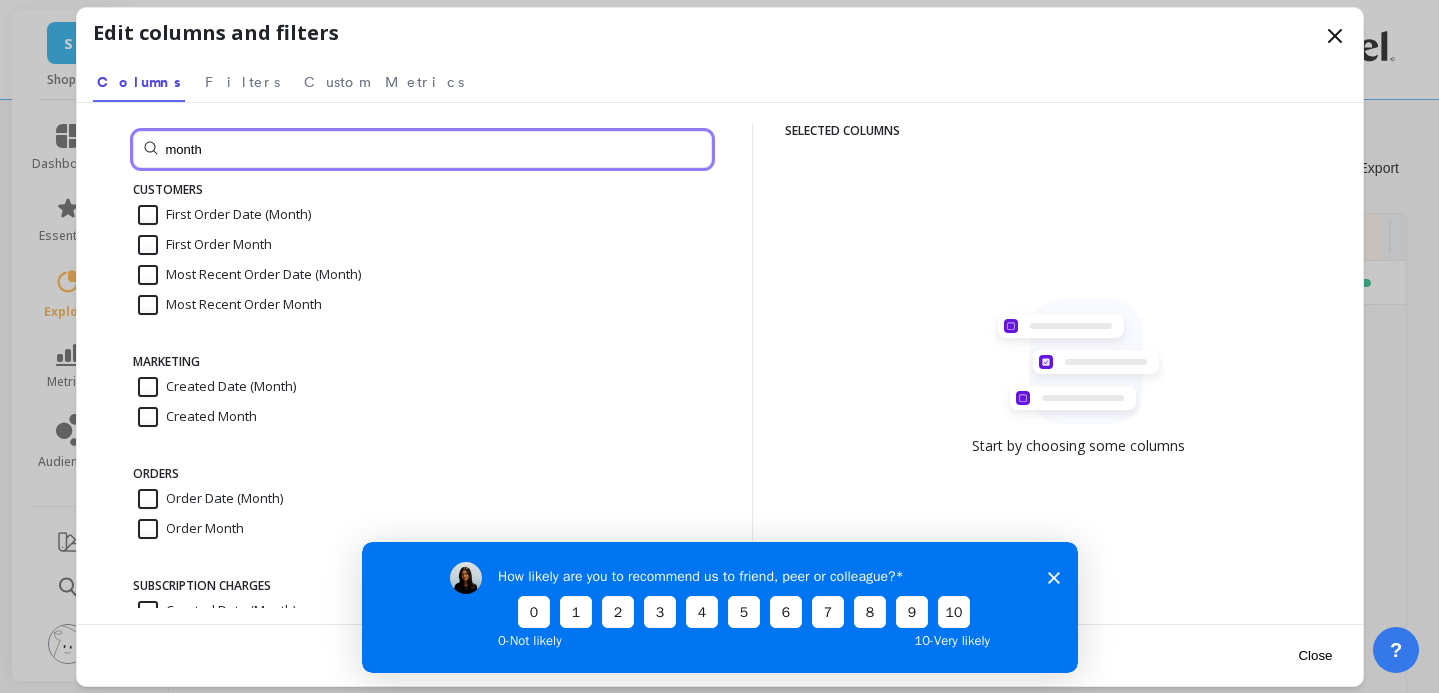type on "month" 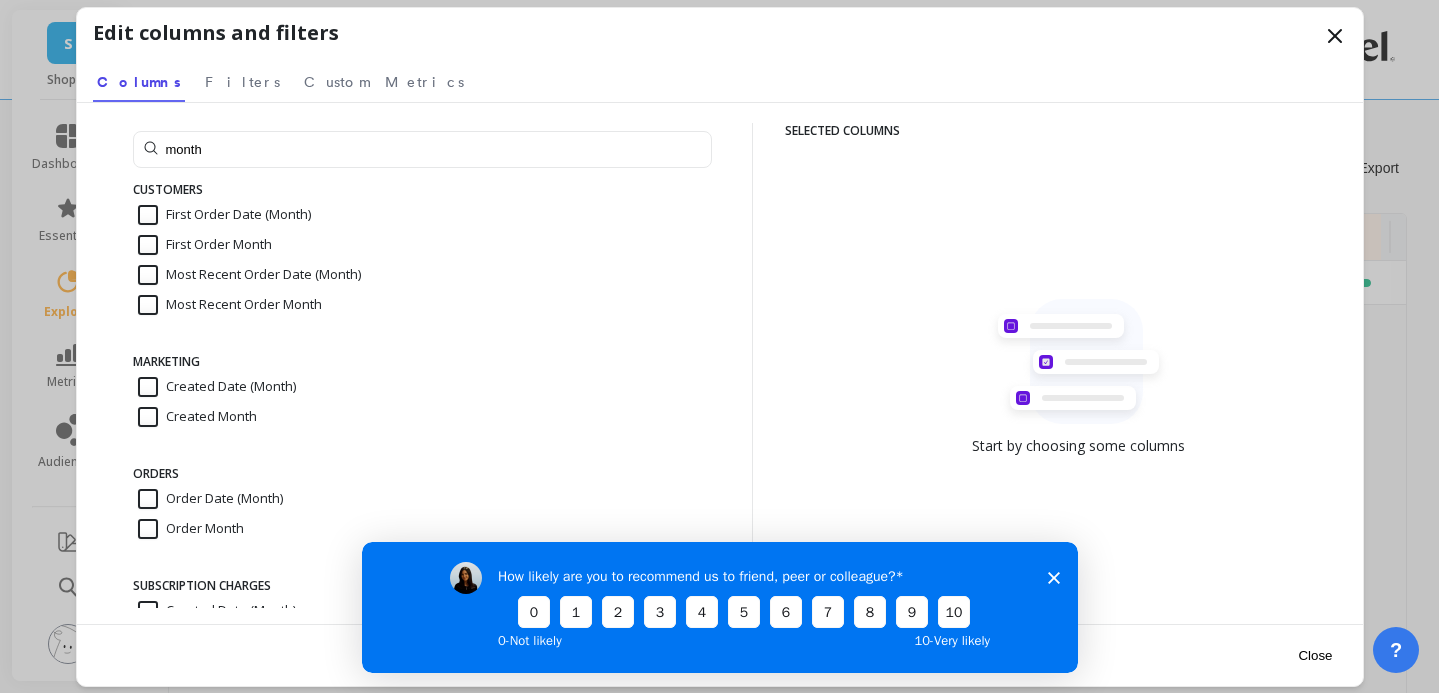 click on "Order Month" at bounding box center [191, 529] 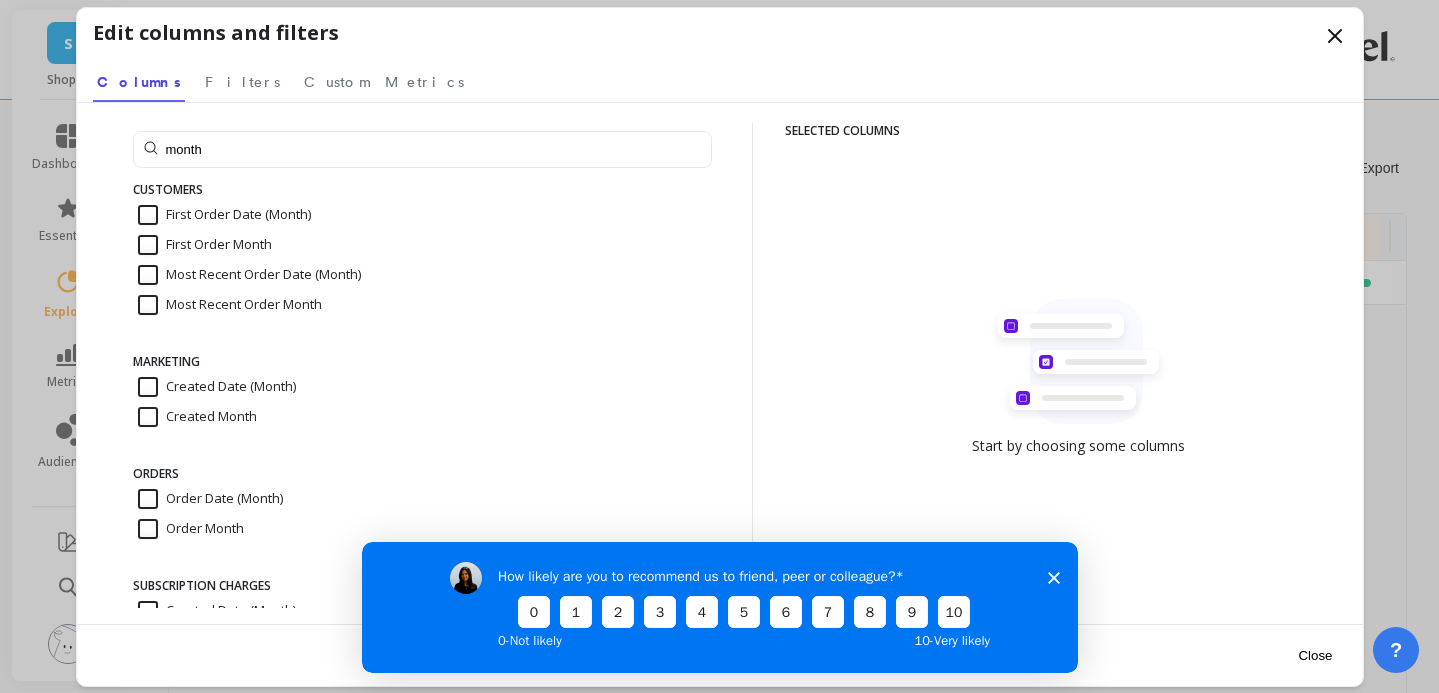 checkbox on "true" 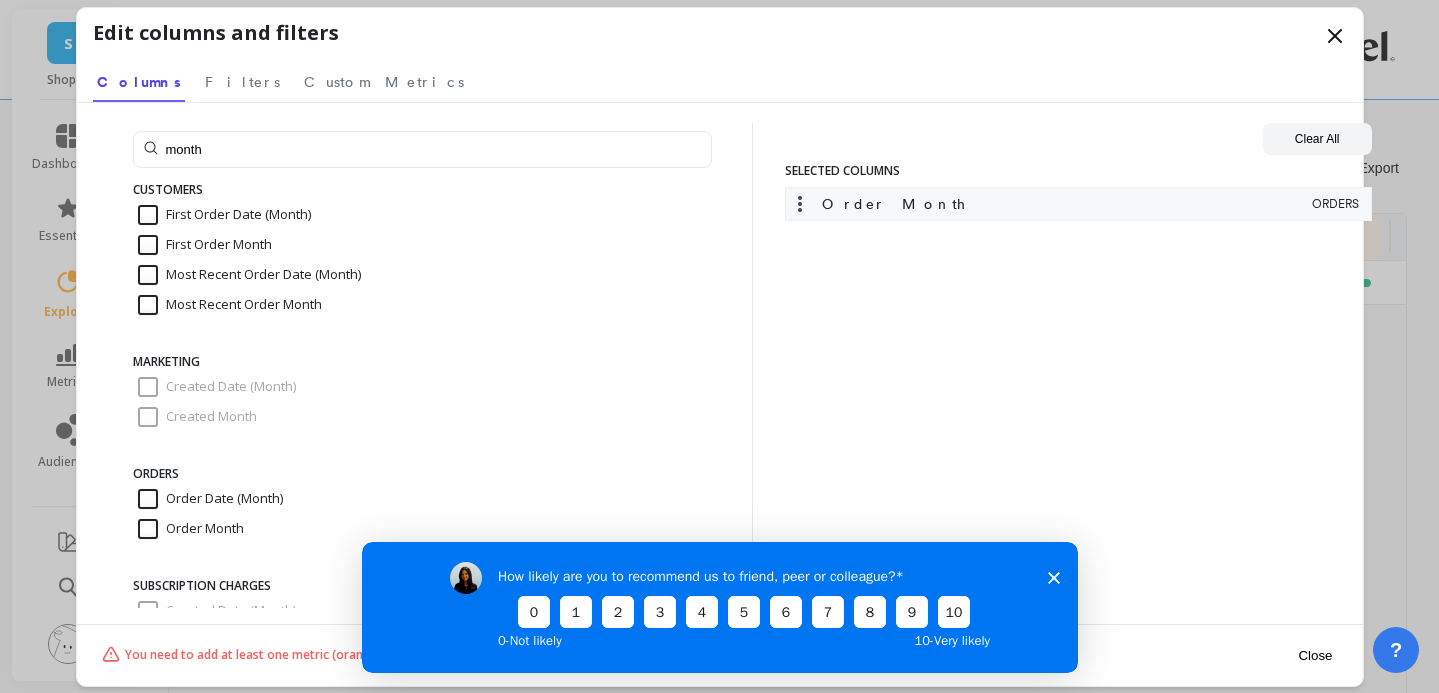 scroll, scrollTop: 13, scrollLeft: 0, axis: vertical 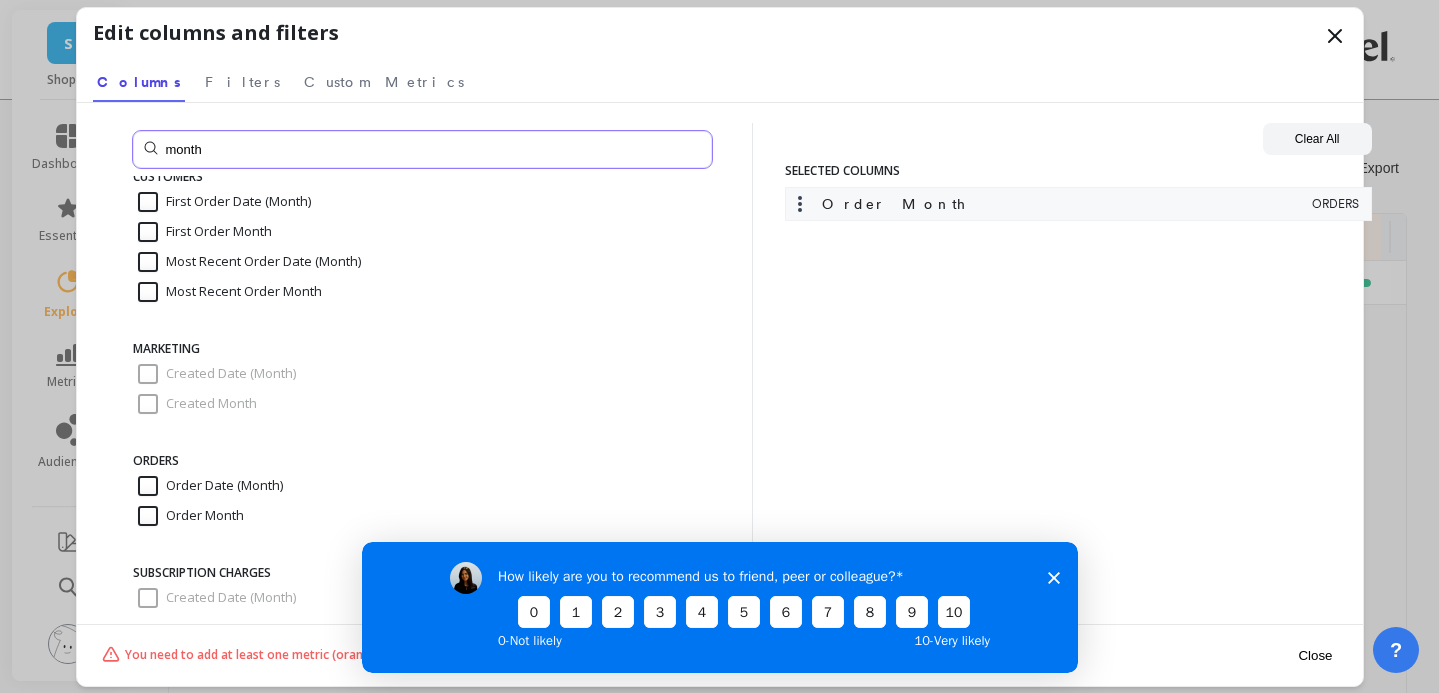 click on "month" at bounding box center (422, 149) 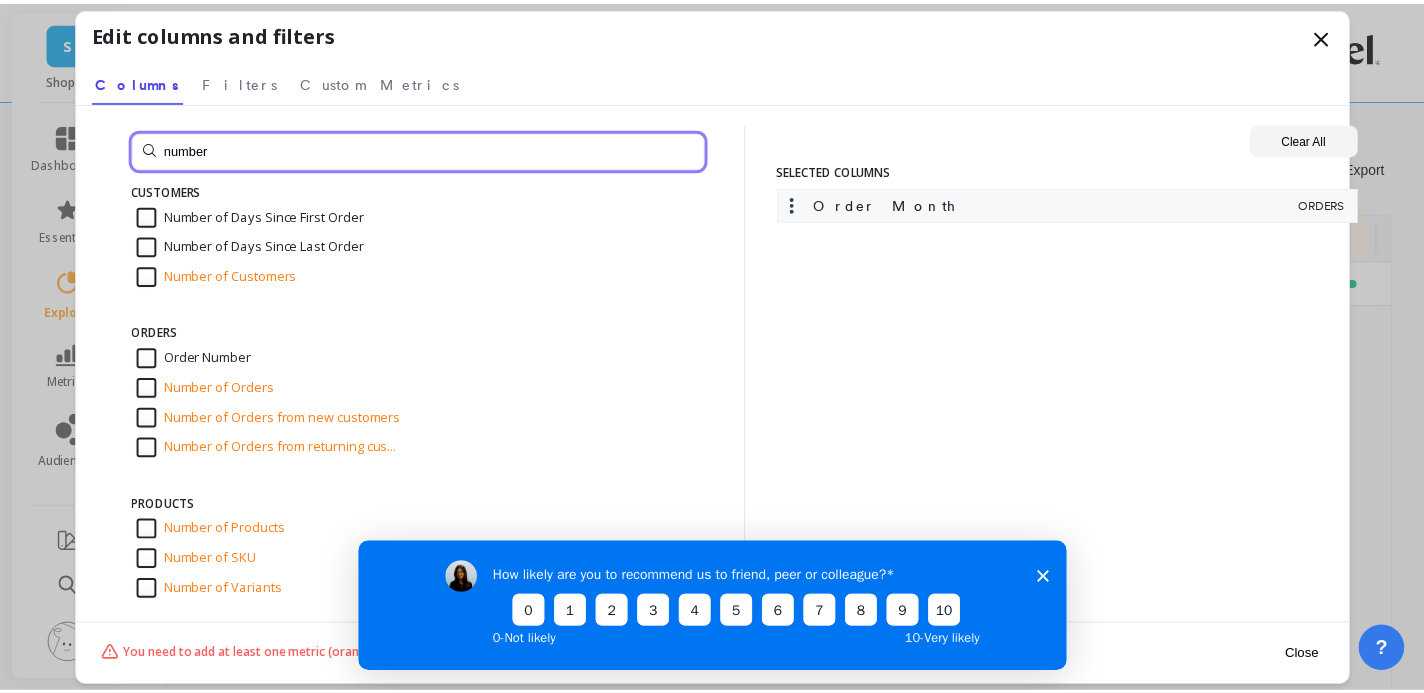 scroll, scrollTop: 0, scrollLeft: 0, axis: both 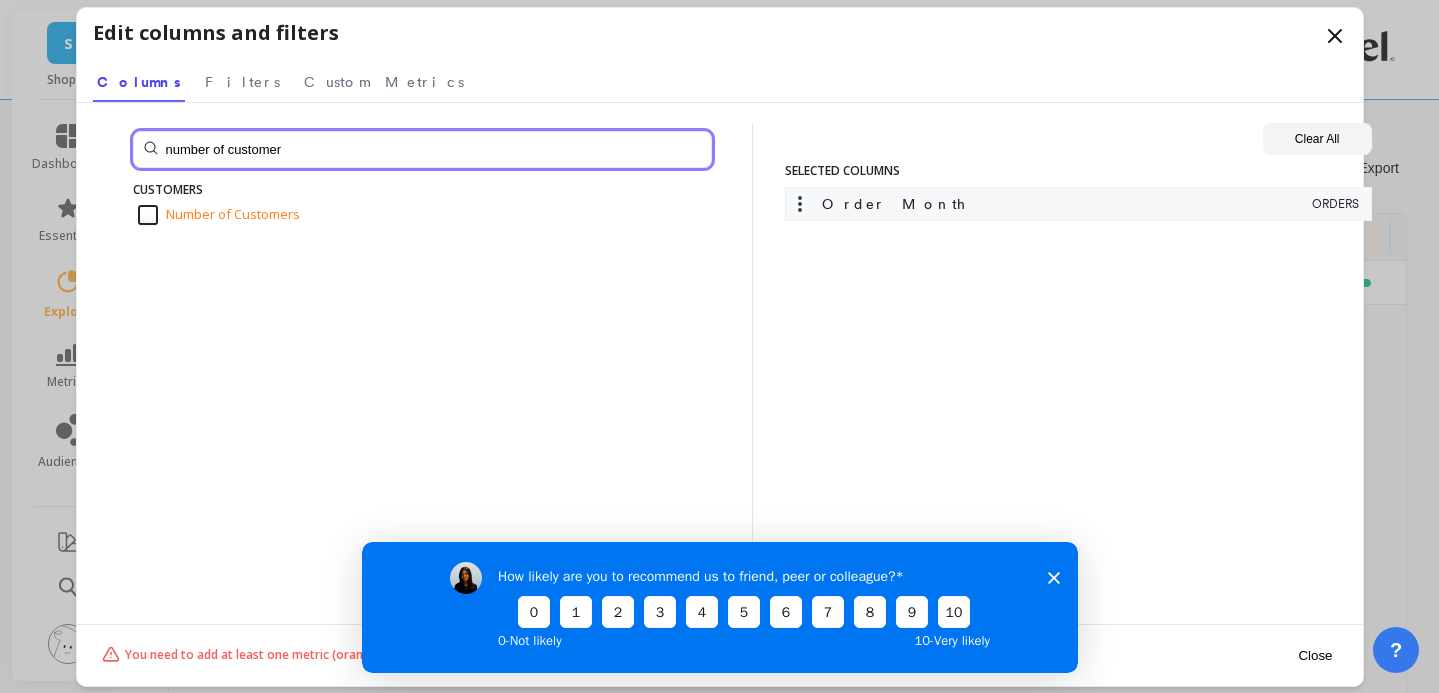 type on "number of customer" 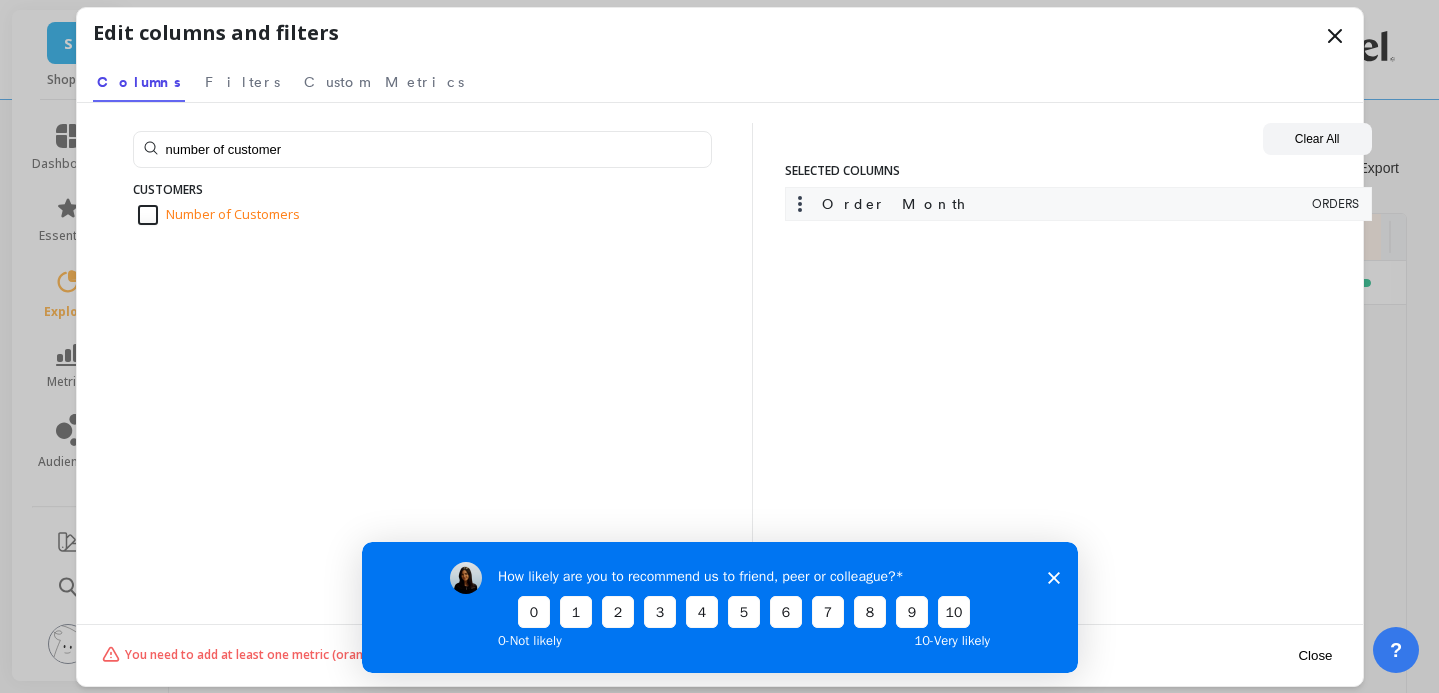 click on "Number of Customers" at bounding box center [219, 215] 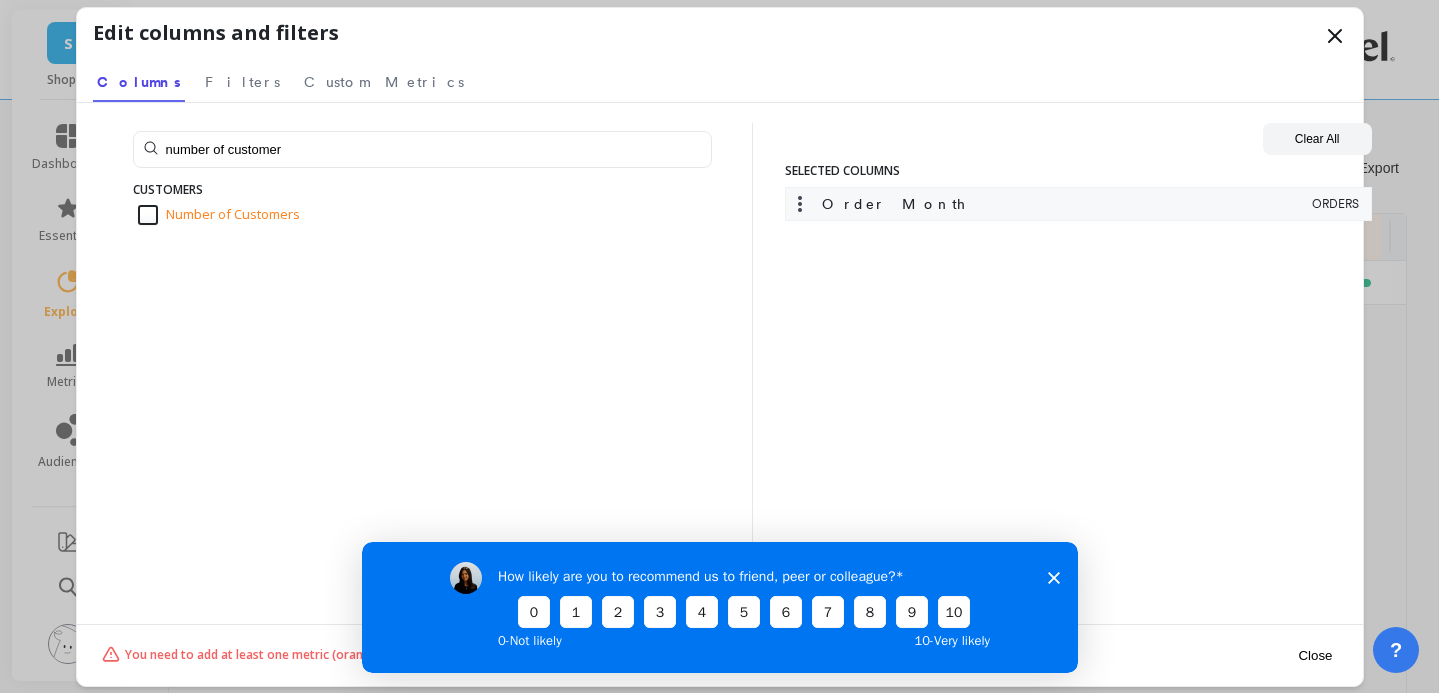 checkbox on "true" 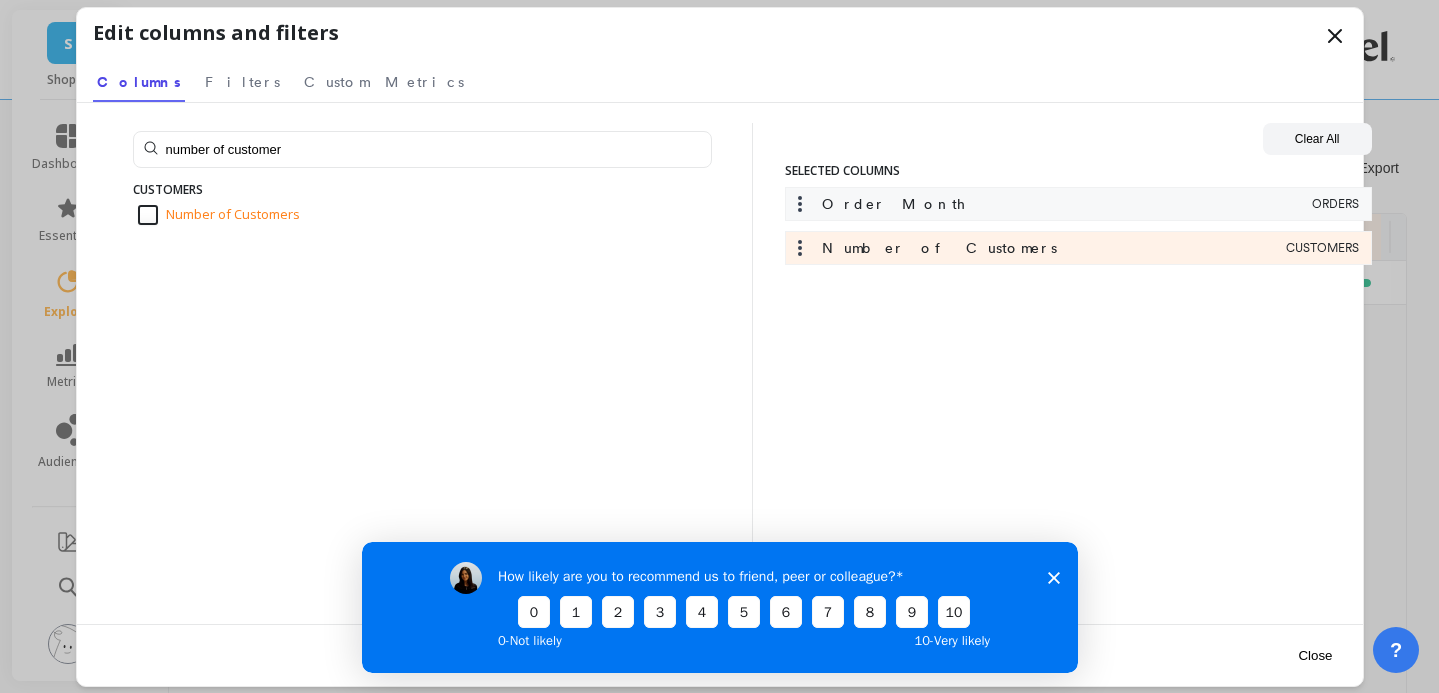 click on "Close" at bounding box center [1315, 655] 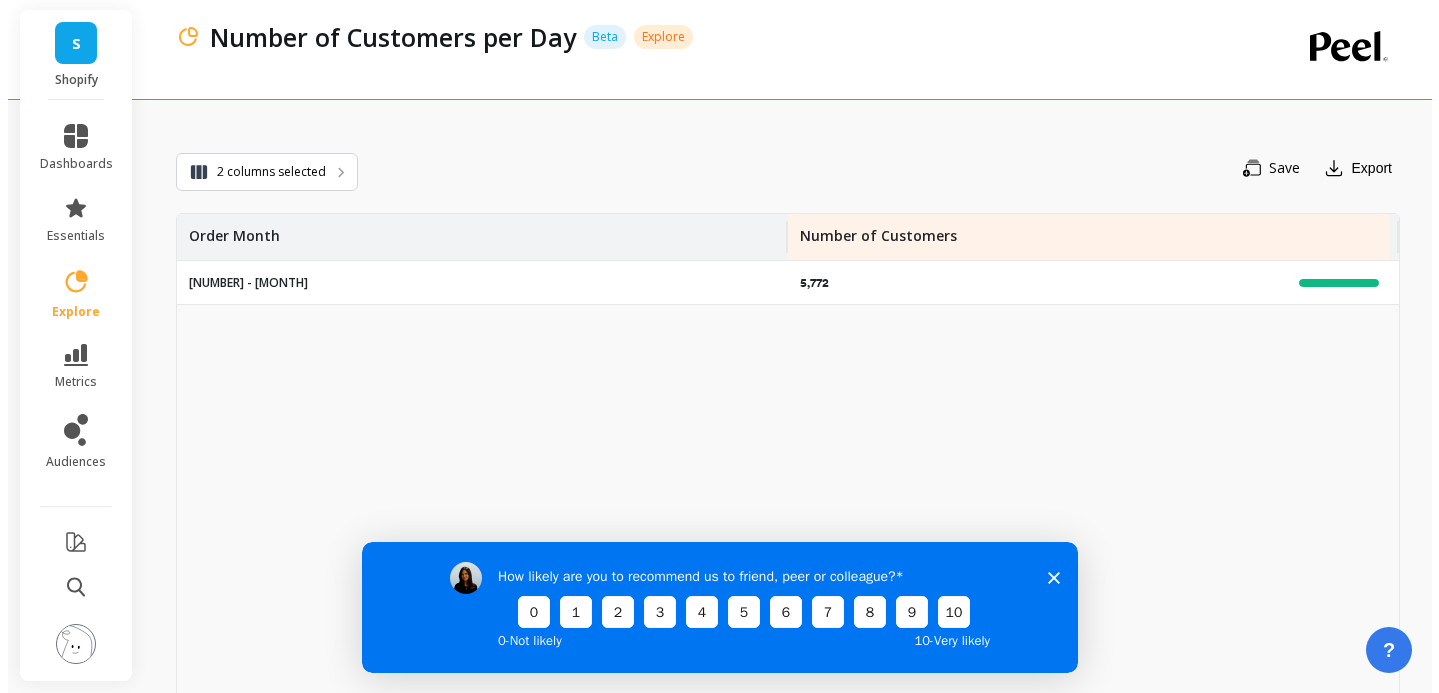 scroll, scrollTop: 20, scrollLeft: 0, axis: vertical 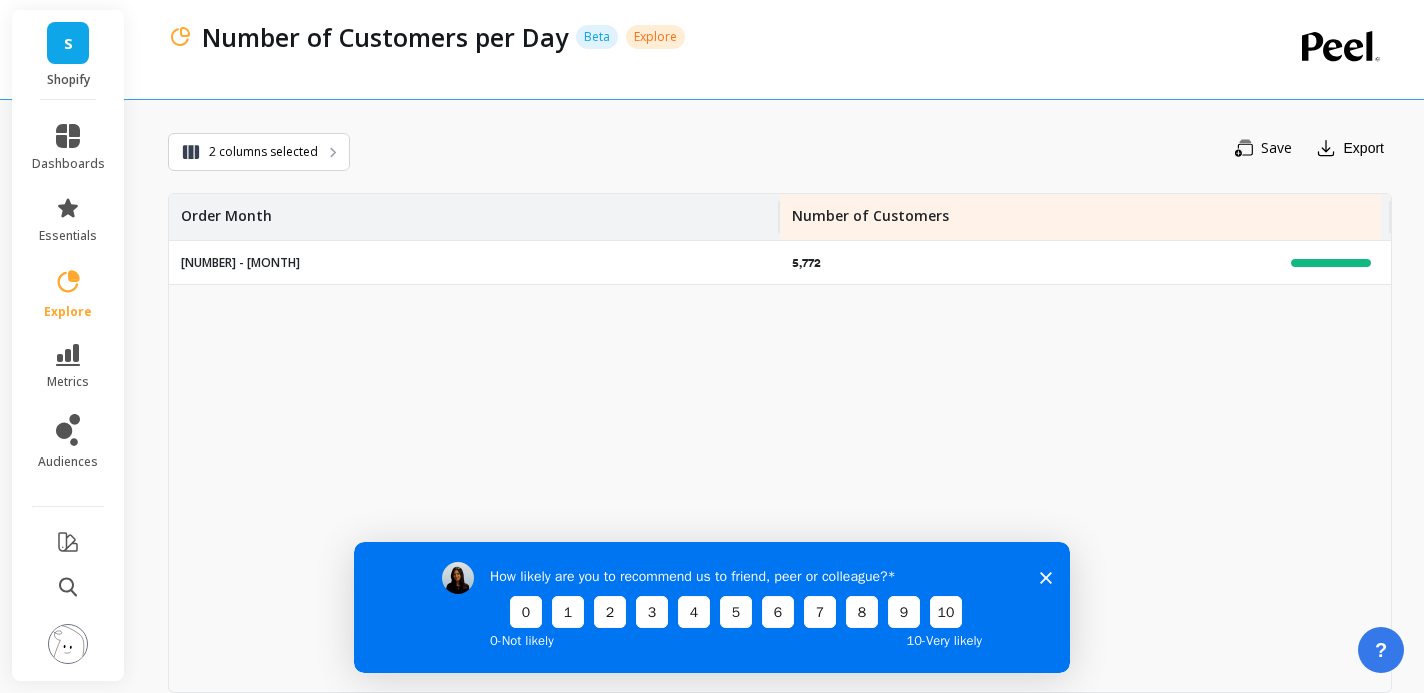 click on "5 - May" at bounding box center (240, 263) 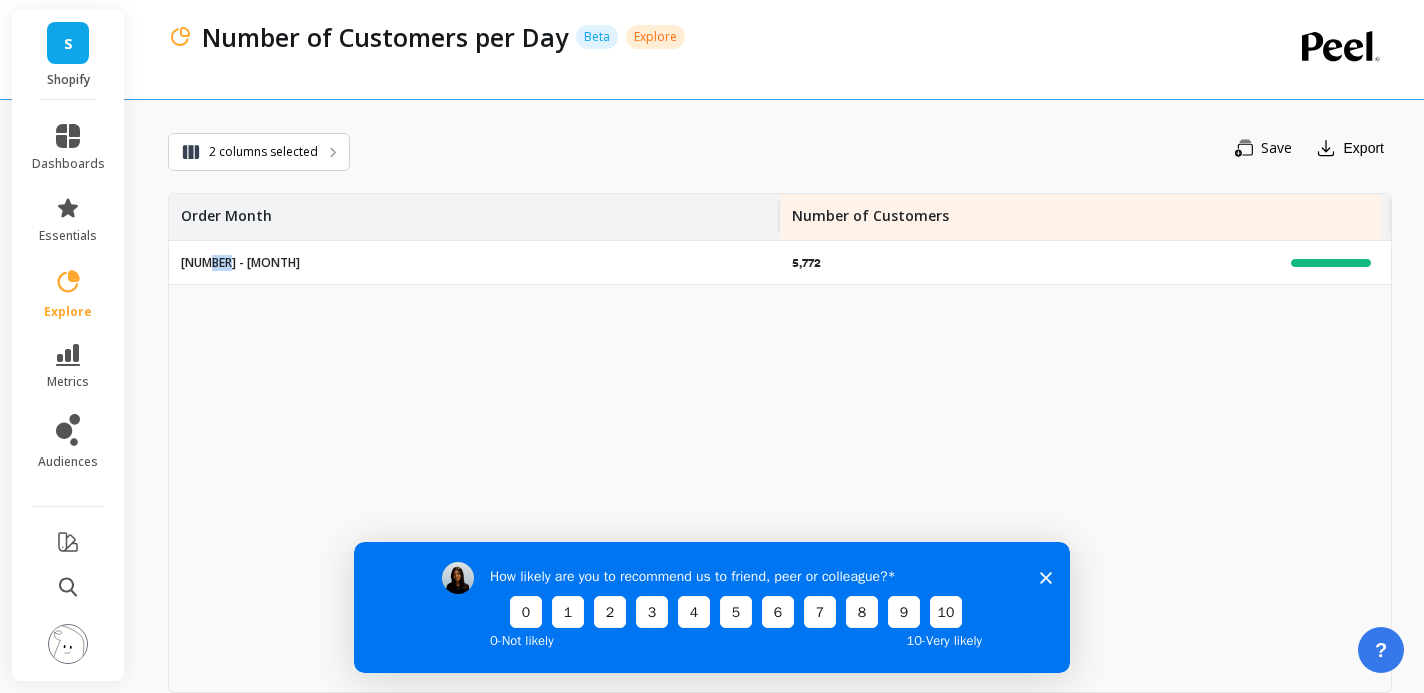 click on "5 - May" at bounding box center (240, 263) 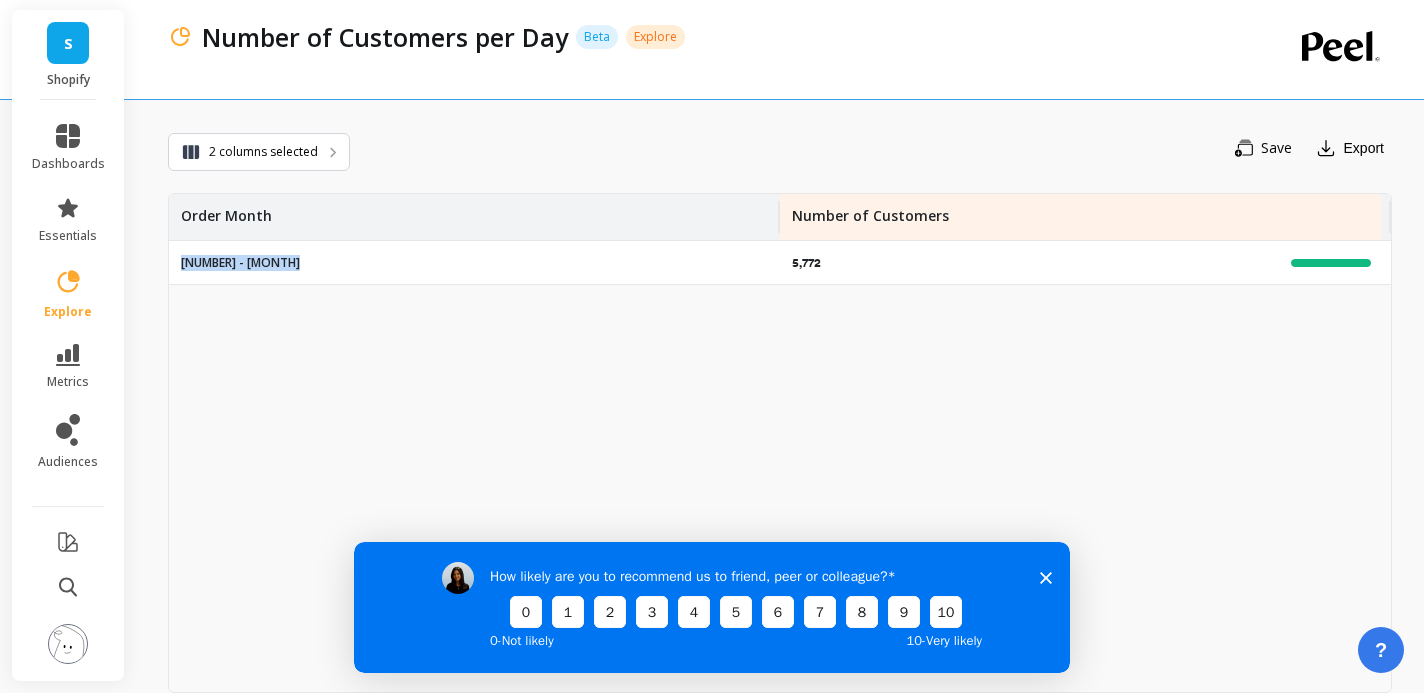 click on "5 - May" at bounding box center (240, 263) 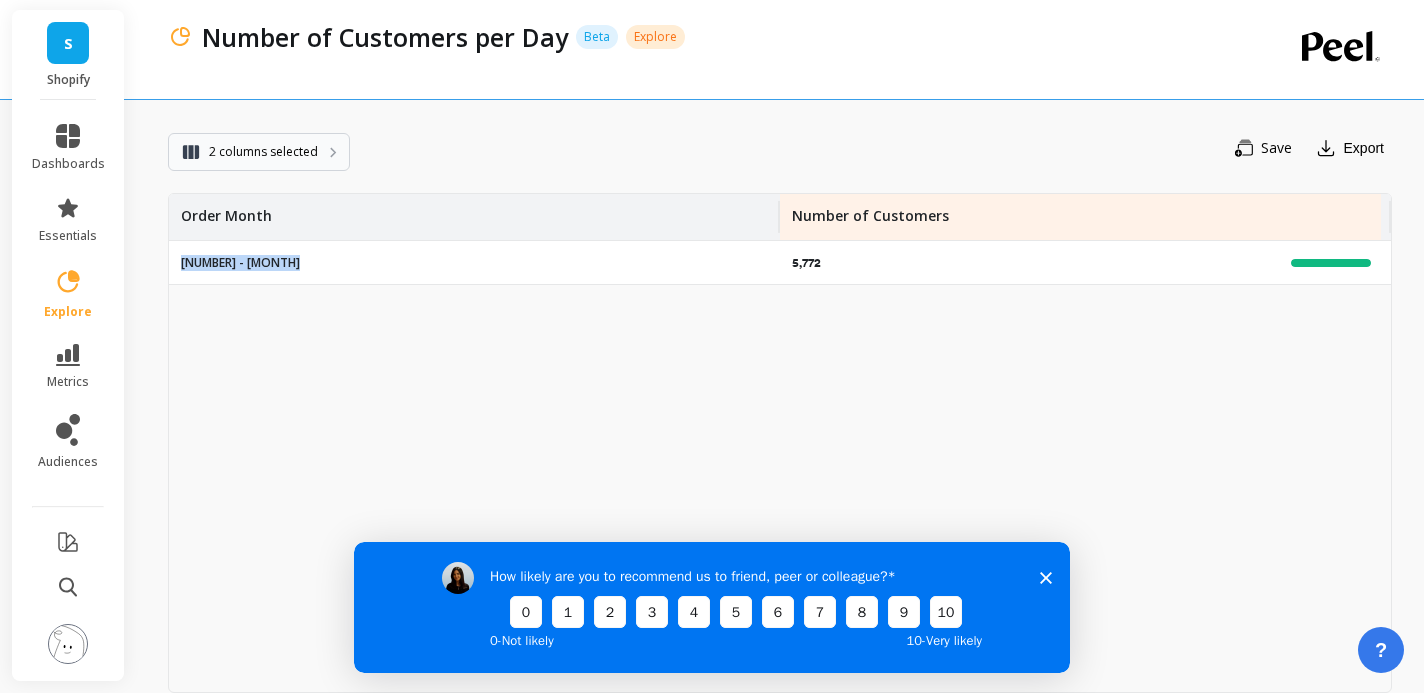 click on "2 columns selected" at bounding box center (263, 152) 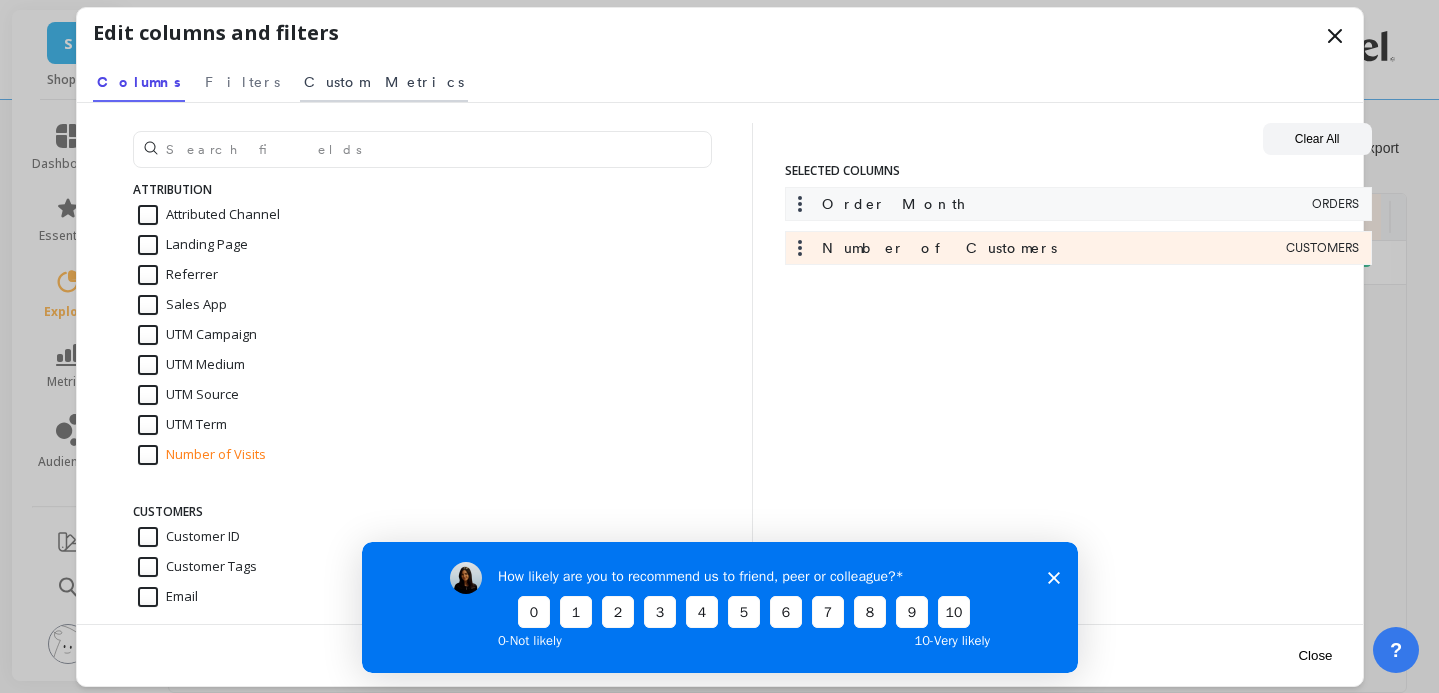 click on "Custom Metrics" at bounding box center (384, 82) 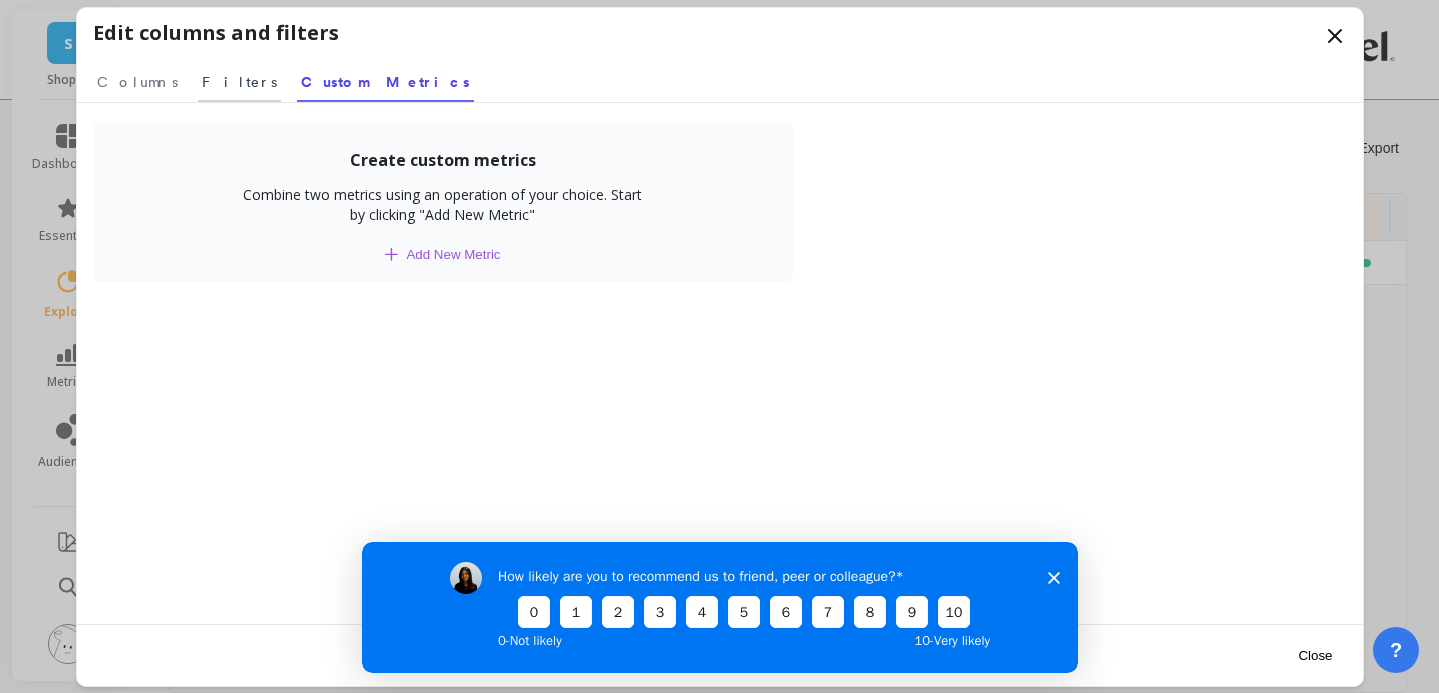 click on "Filters" at bounding box center (239, 82) 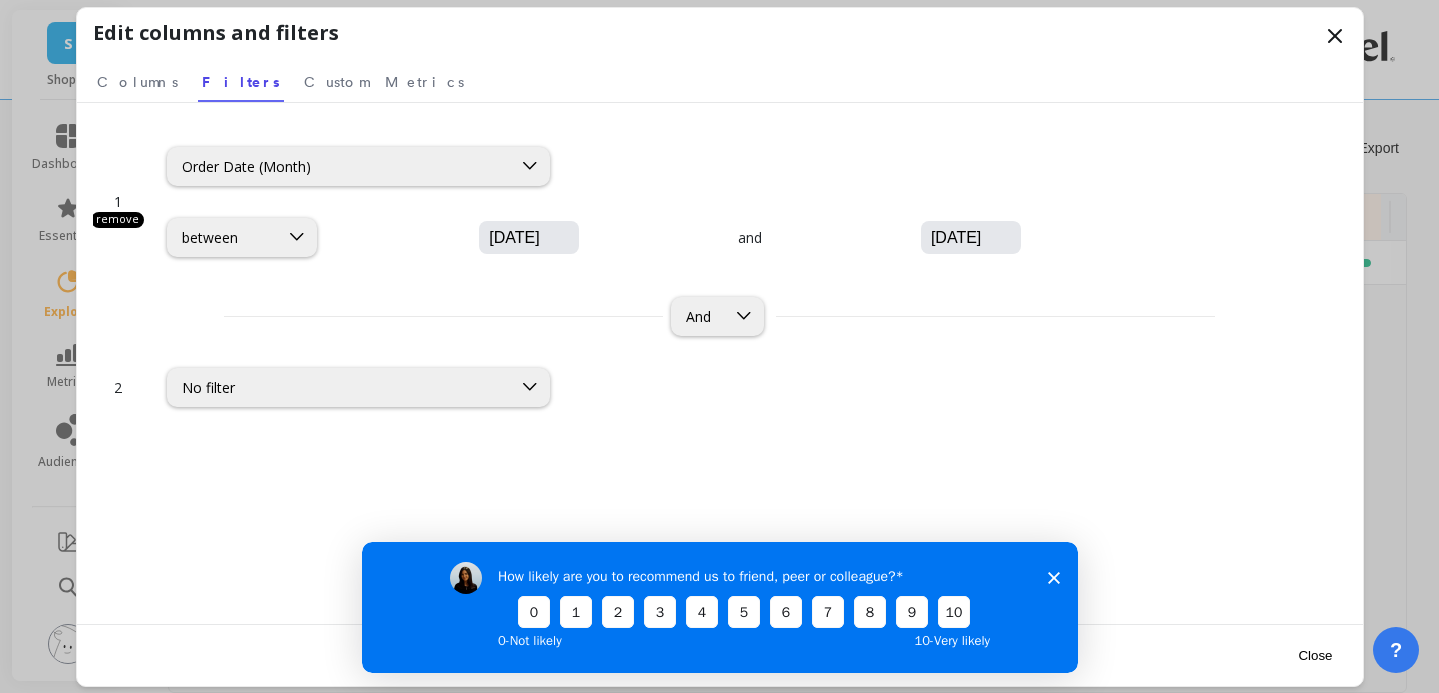 click on "05/01/2025" at bounding box center [589, 238] 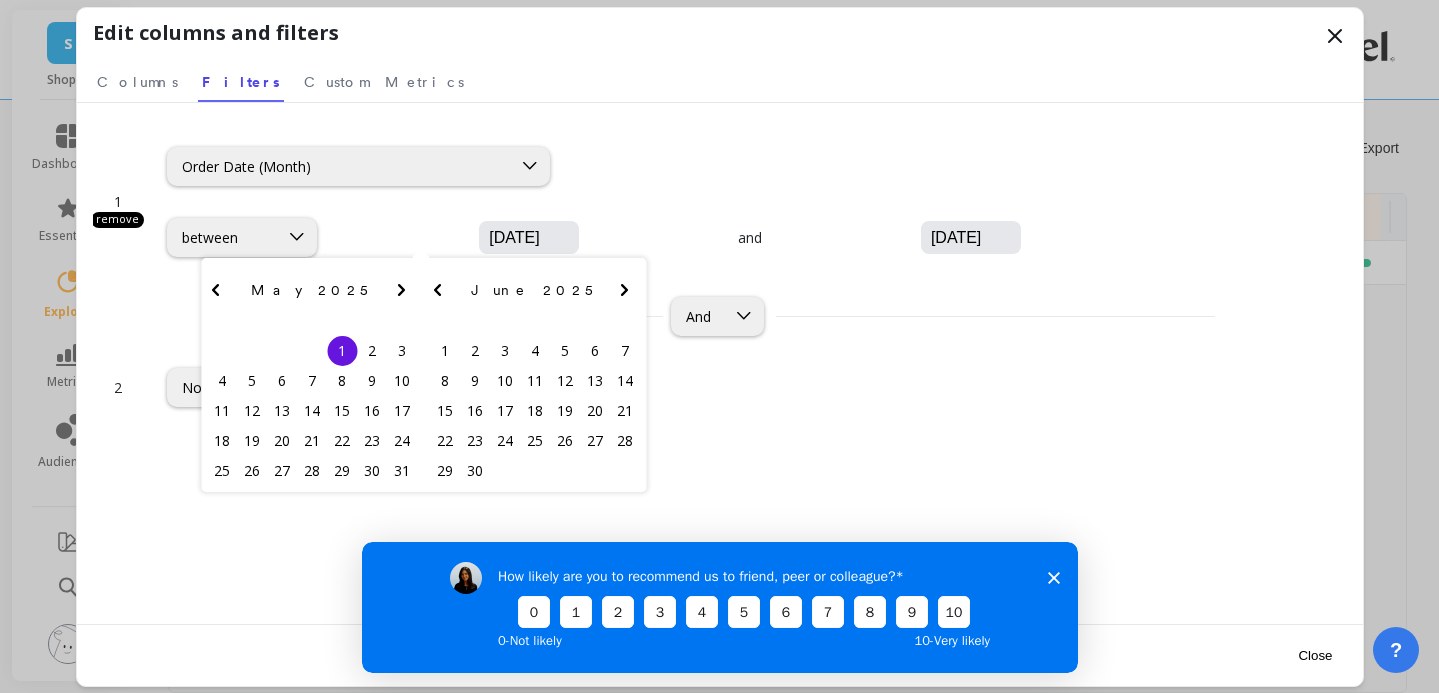 click 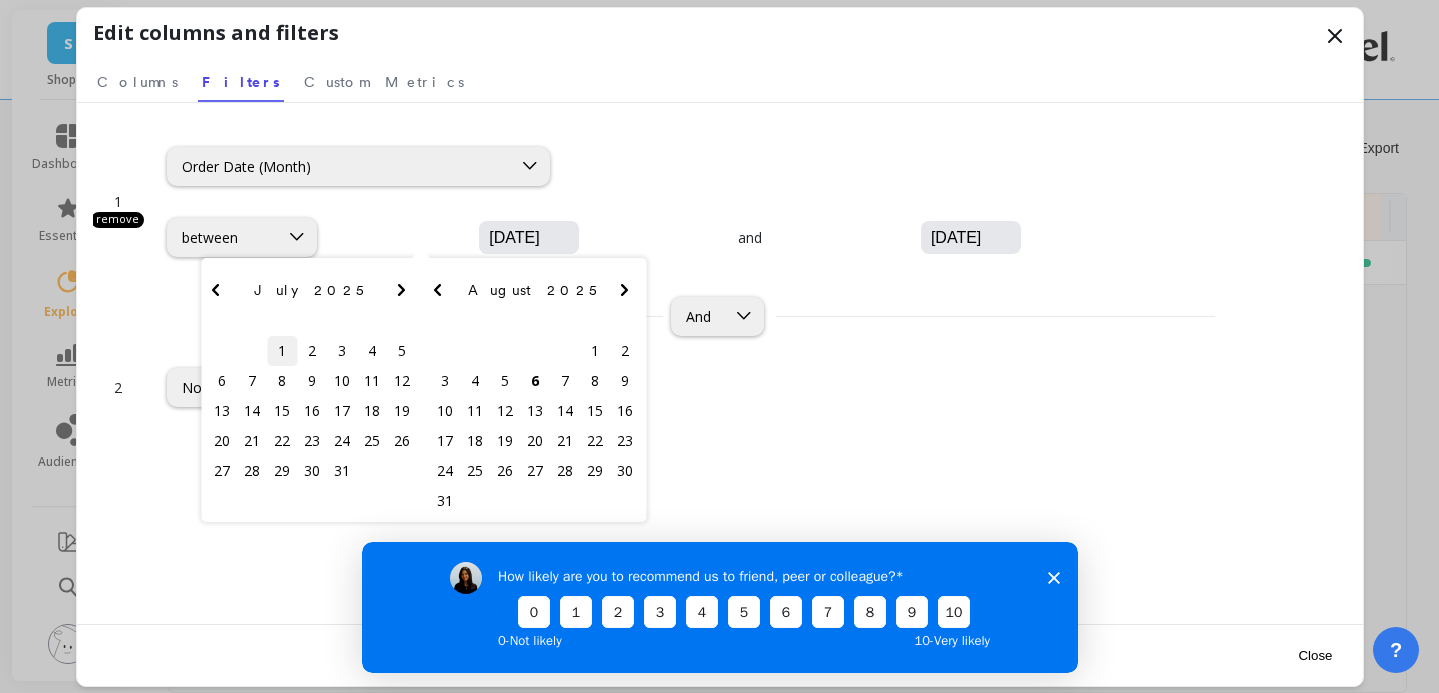 click on "1" at bounding box center [282, 351] 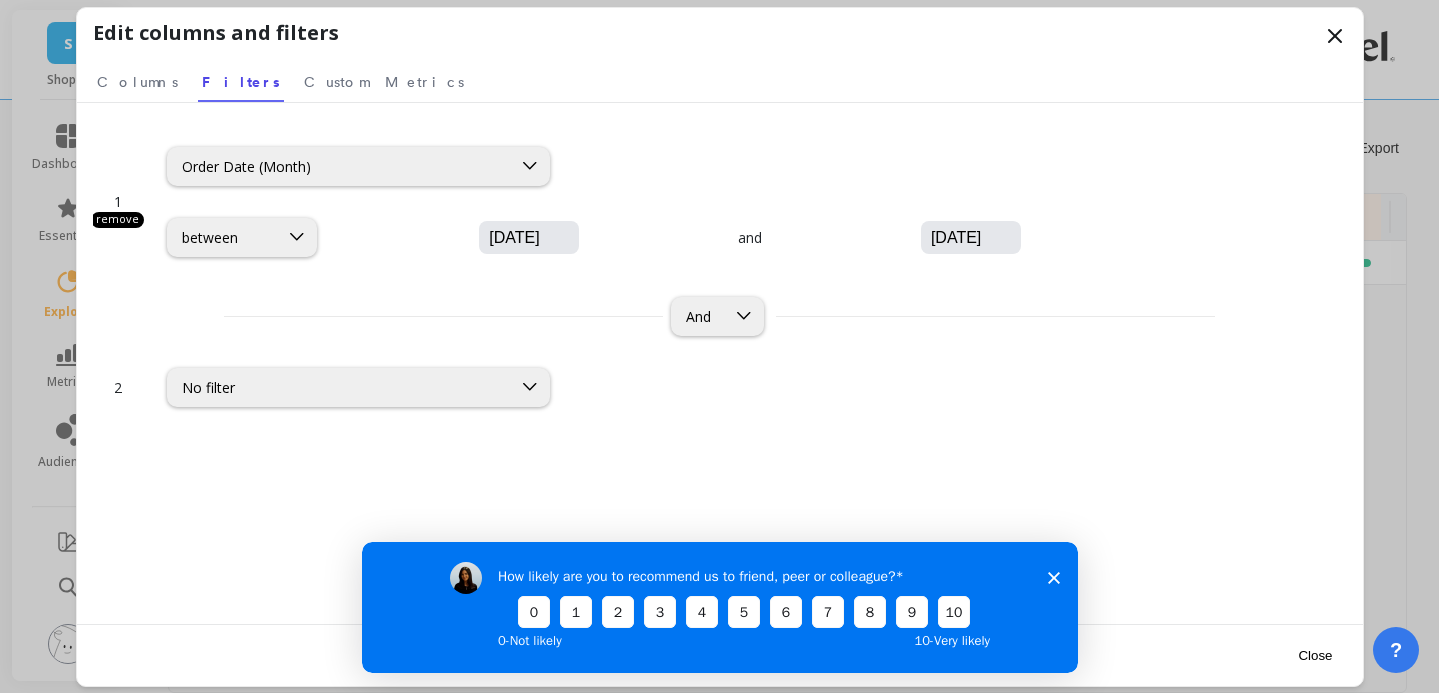 click on "05/31/2025" at bounding box center [971, 237] 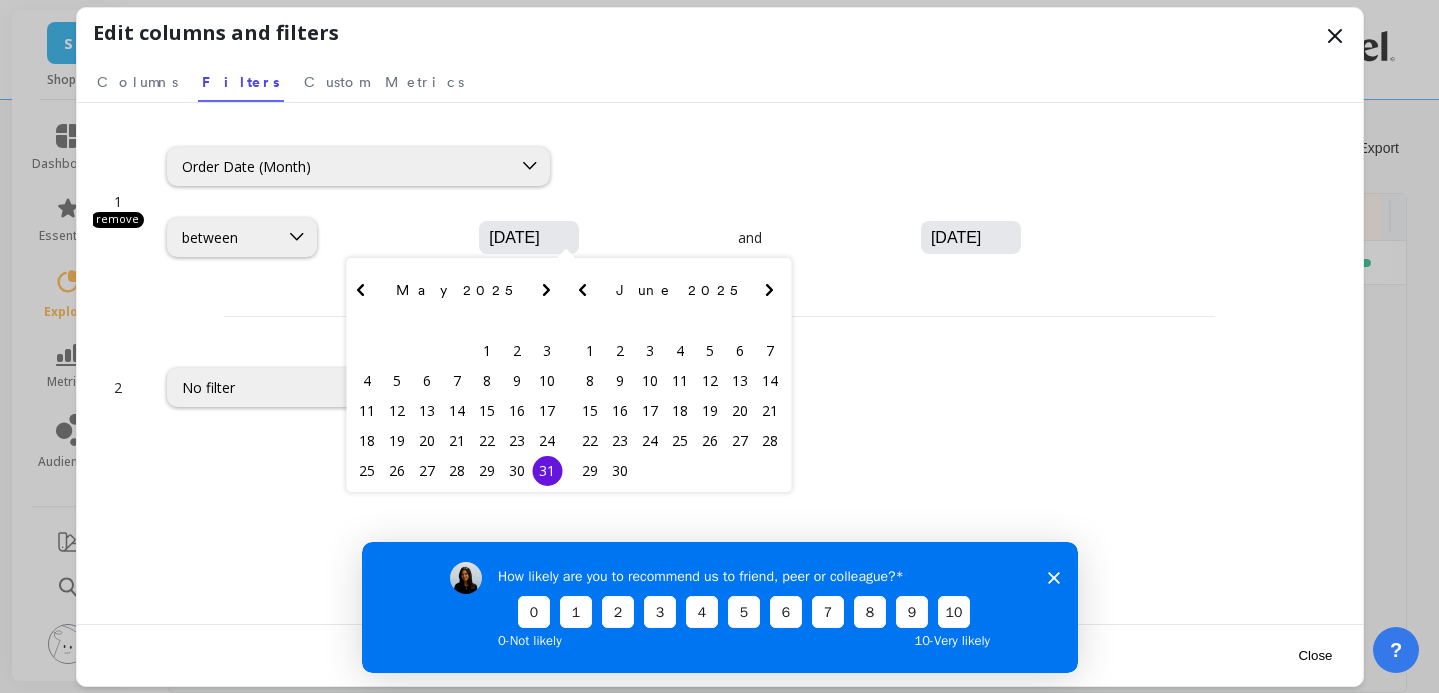click on "05/31/2025" at bounding box center (1031, 238) 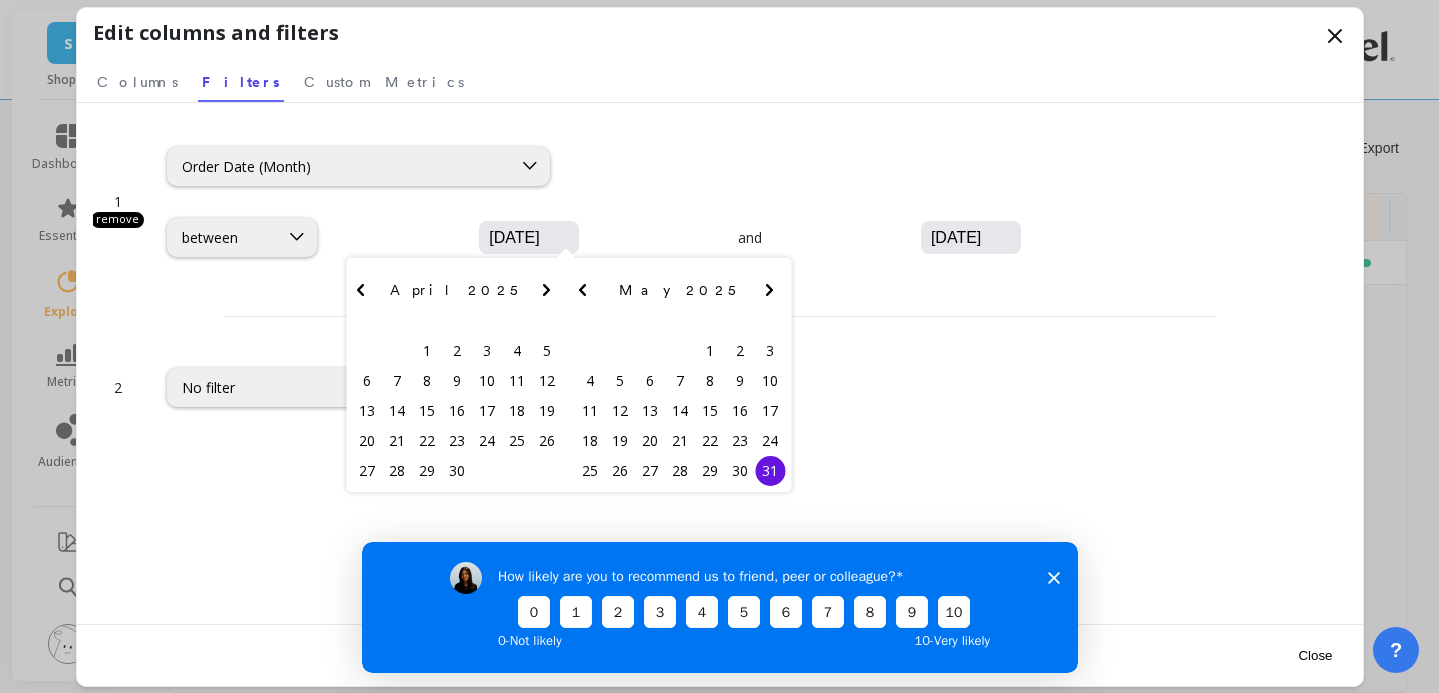 click 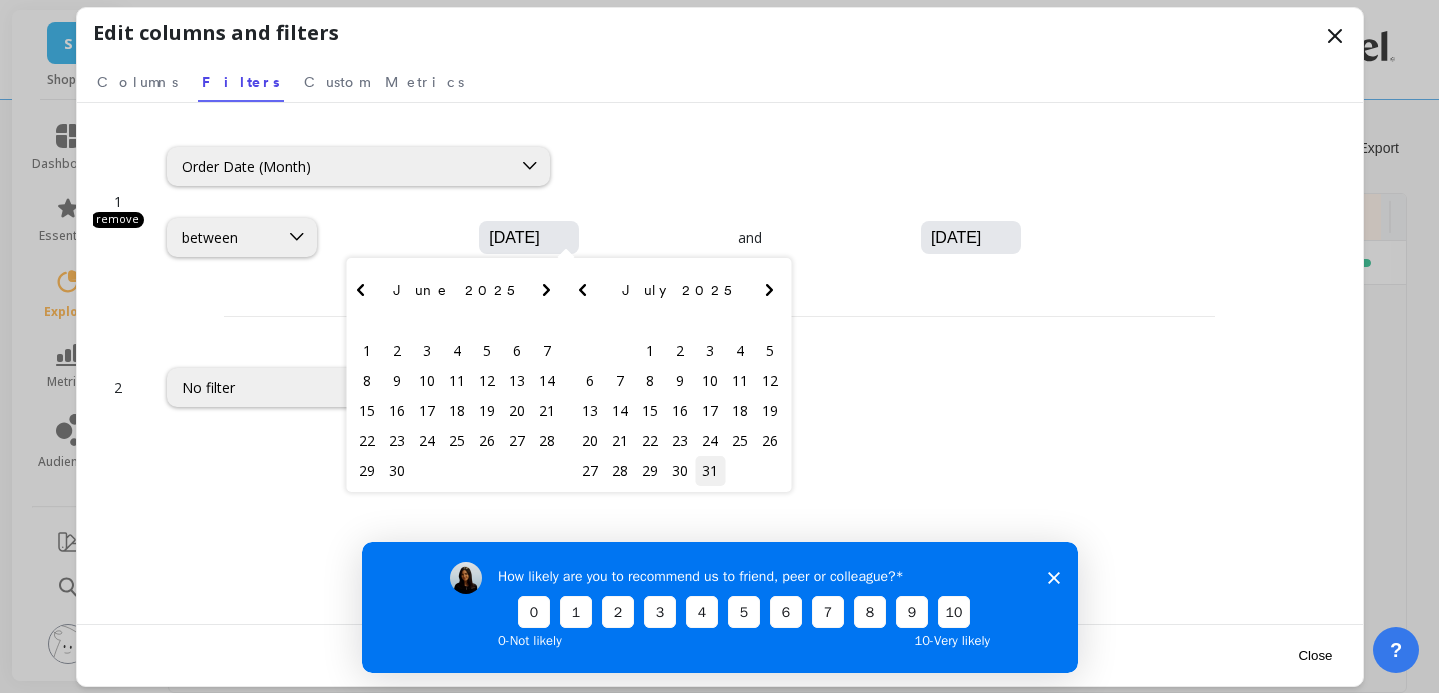 click on "31" at bounding box center (710, 471) 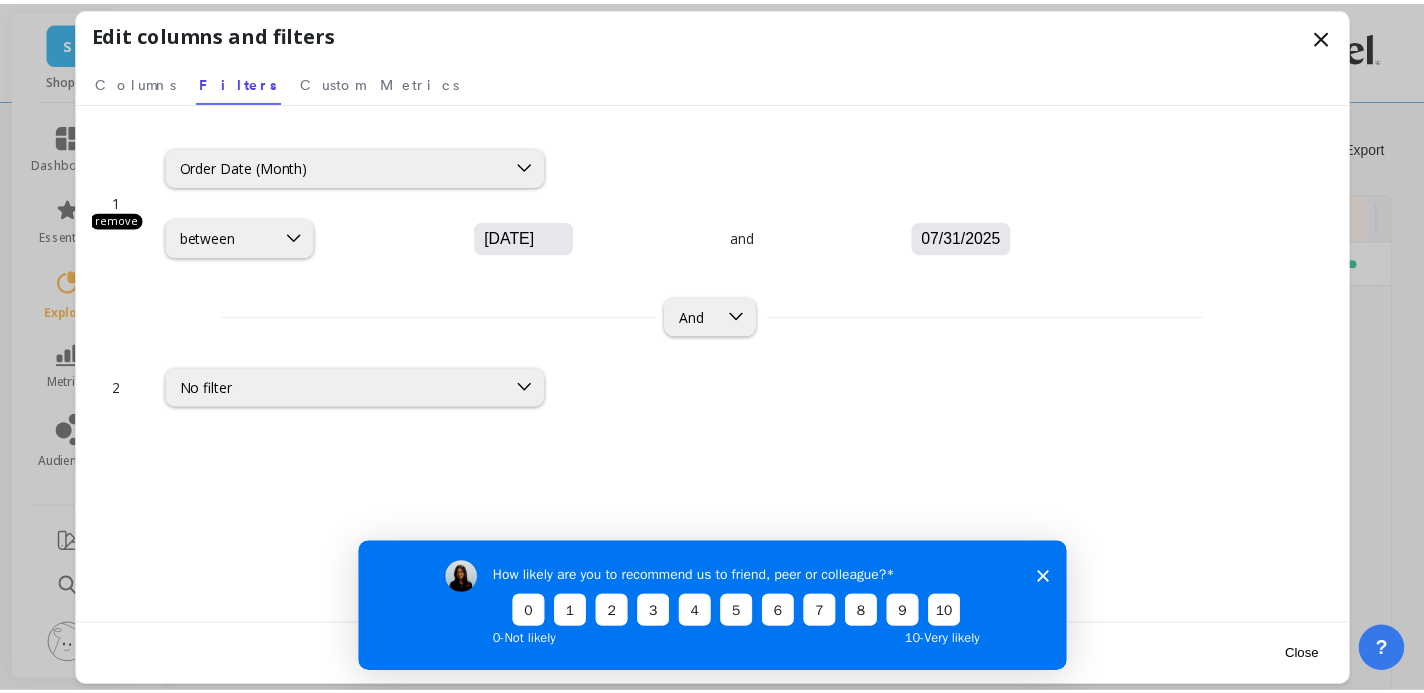 scroll, scrollTop: 75, scrollLeft: 0, axis: vertical 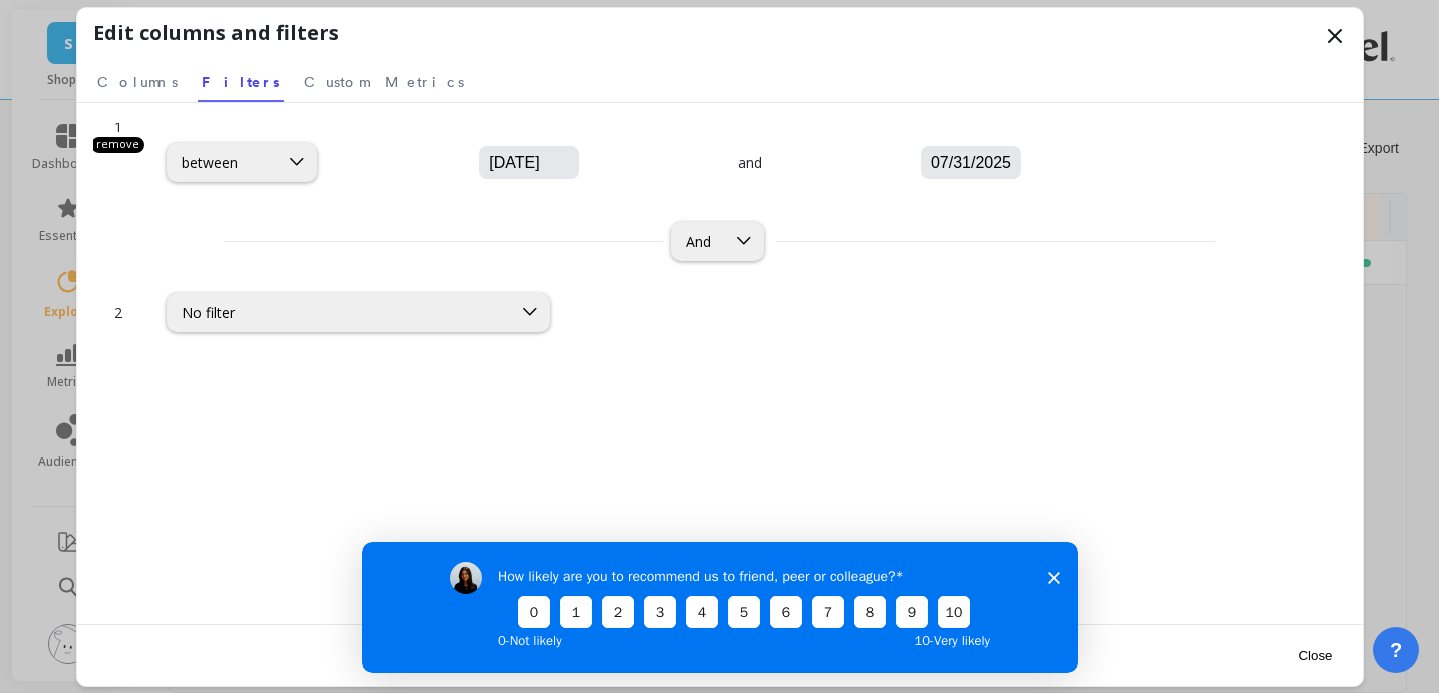 click on "Close" at bounding box center (1315, 655) 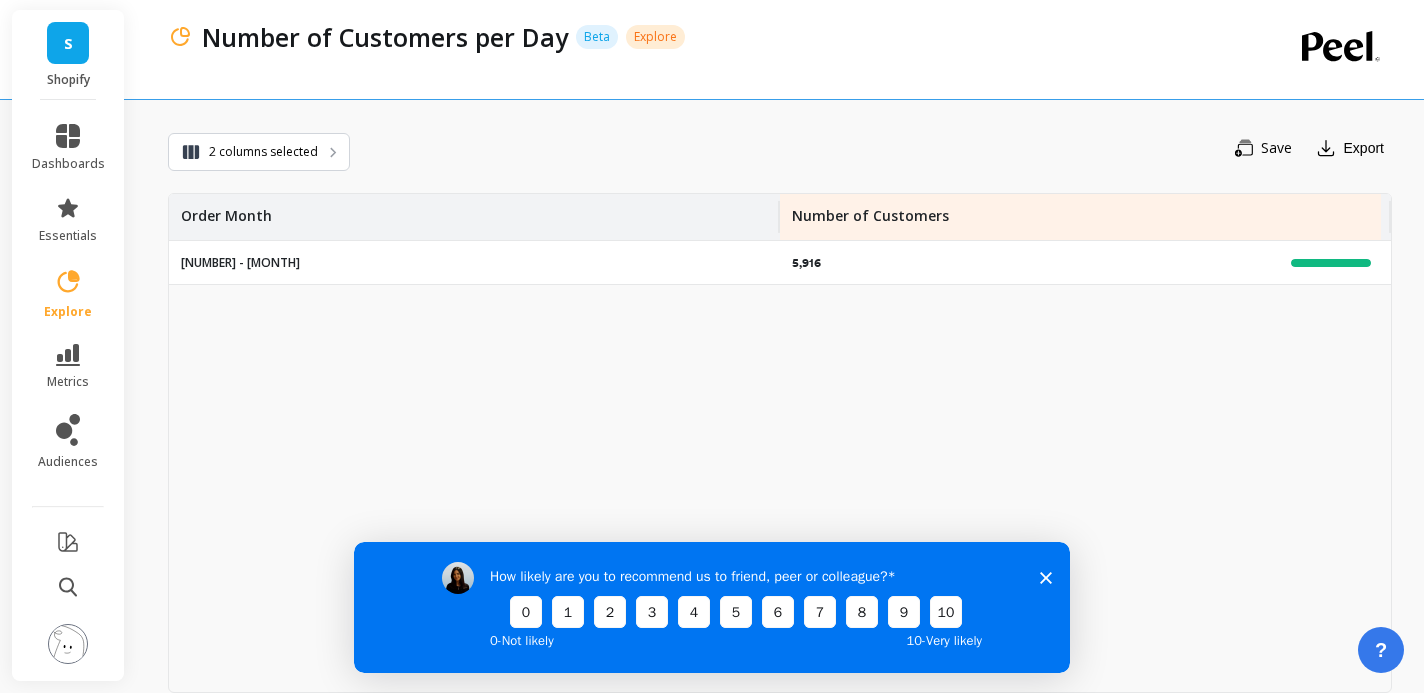 click on "5,916" at bounding box center (808, 263) 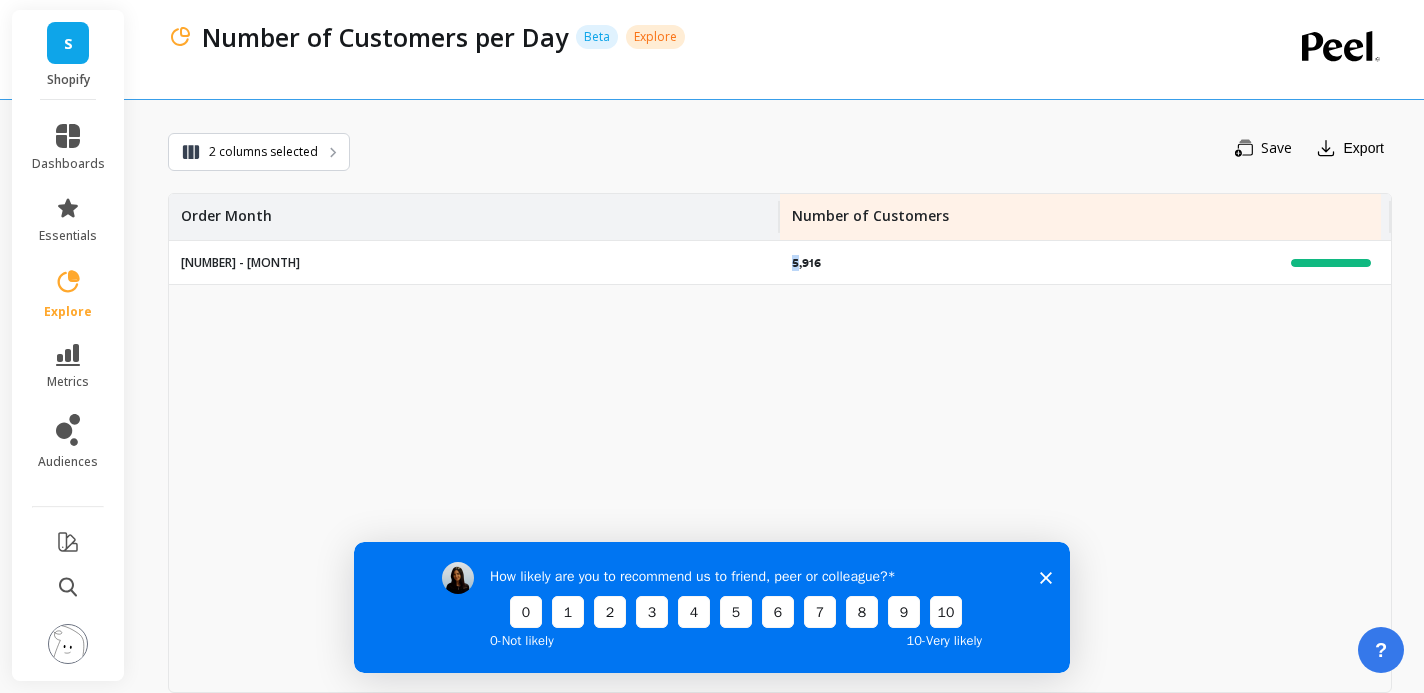 click on "5,916" at bounding box center [808, 263] 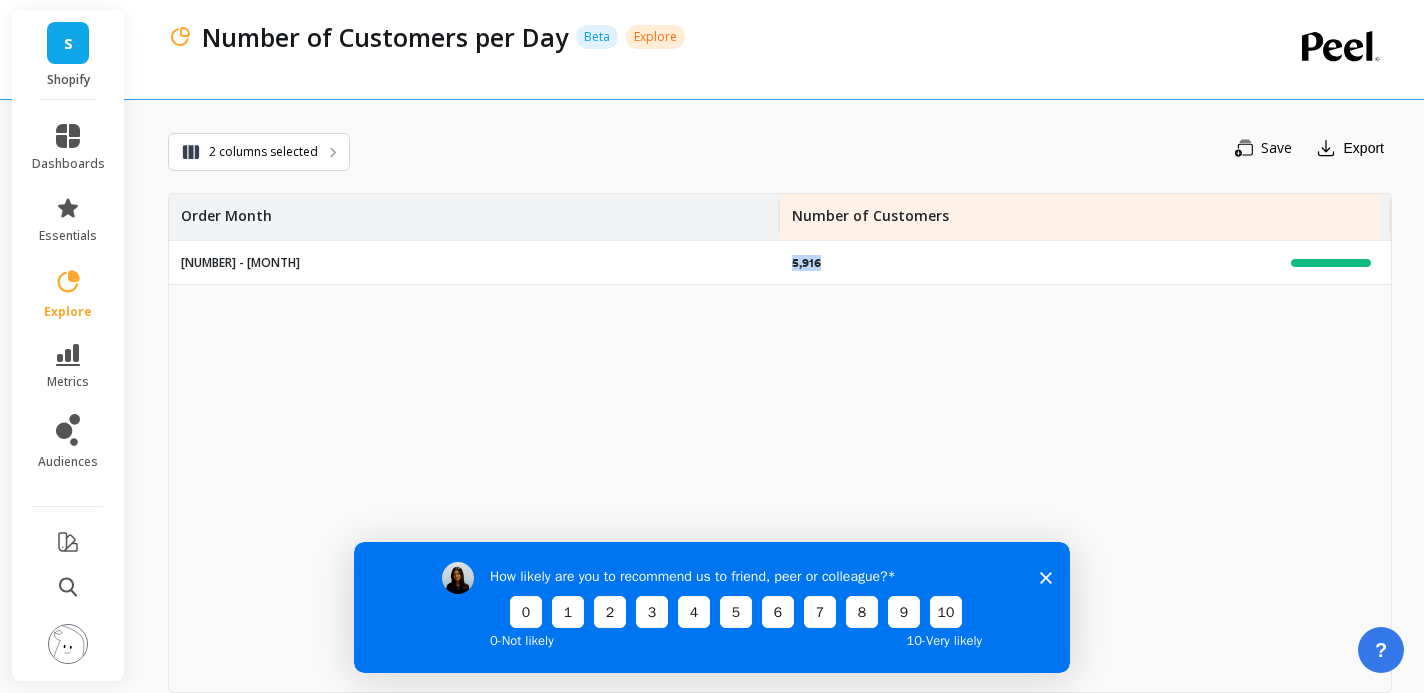 click on "5,916" at bounding box center (808, 263) 